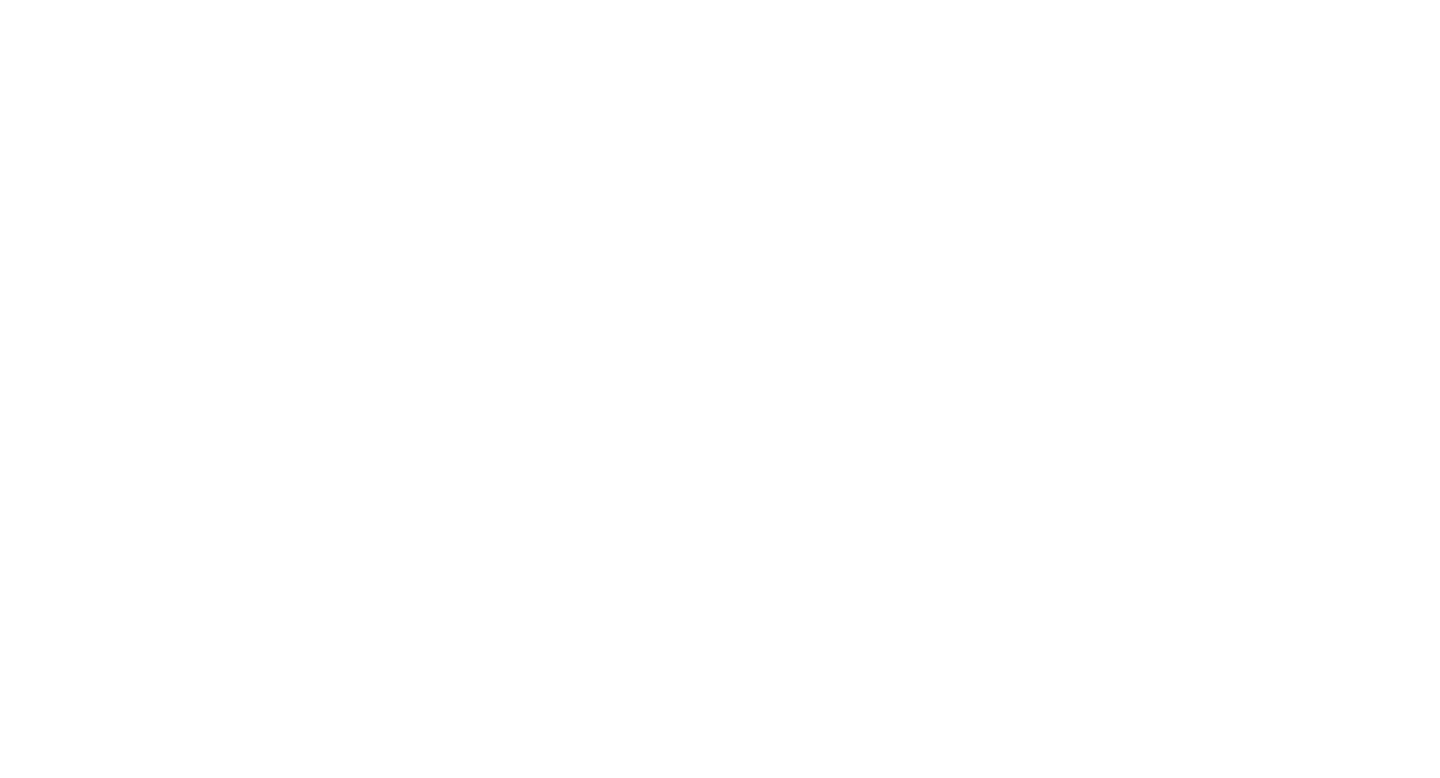 scroll, scrollTop: 0, scrollLeft: 0, axis: both 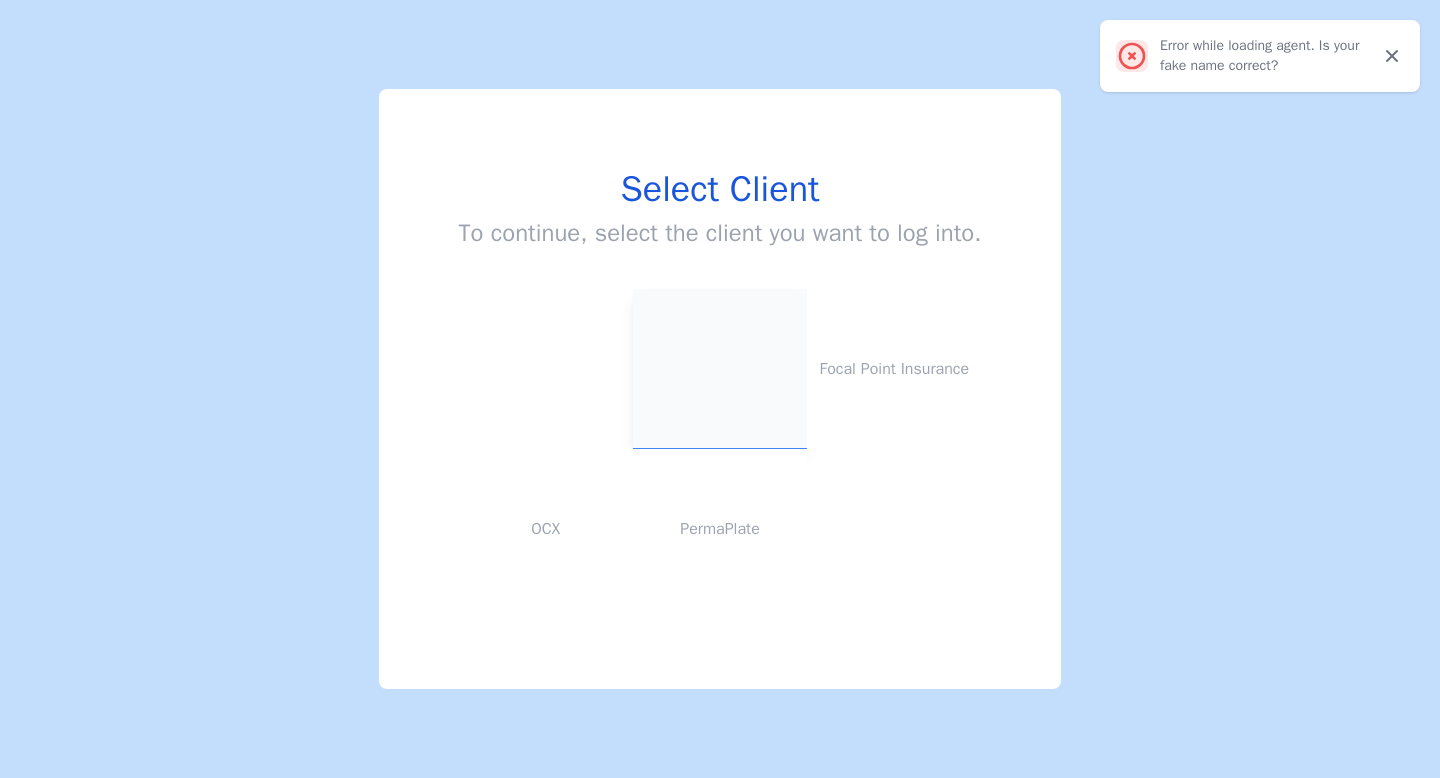 click at bounding box center [720, 369] 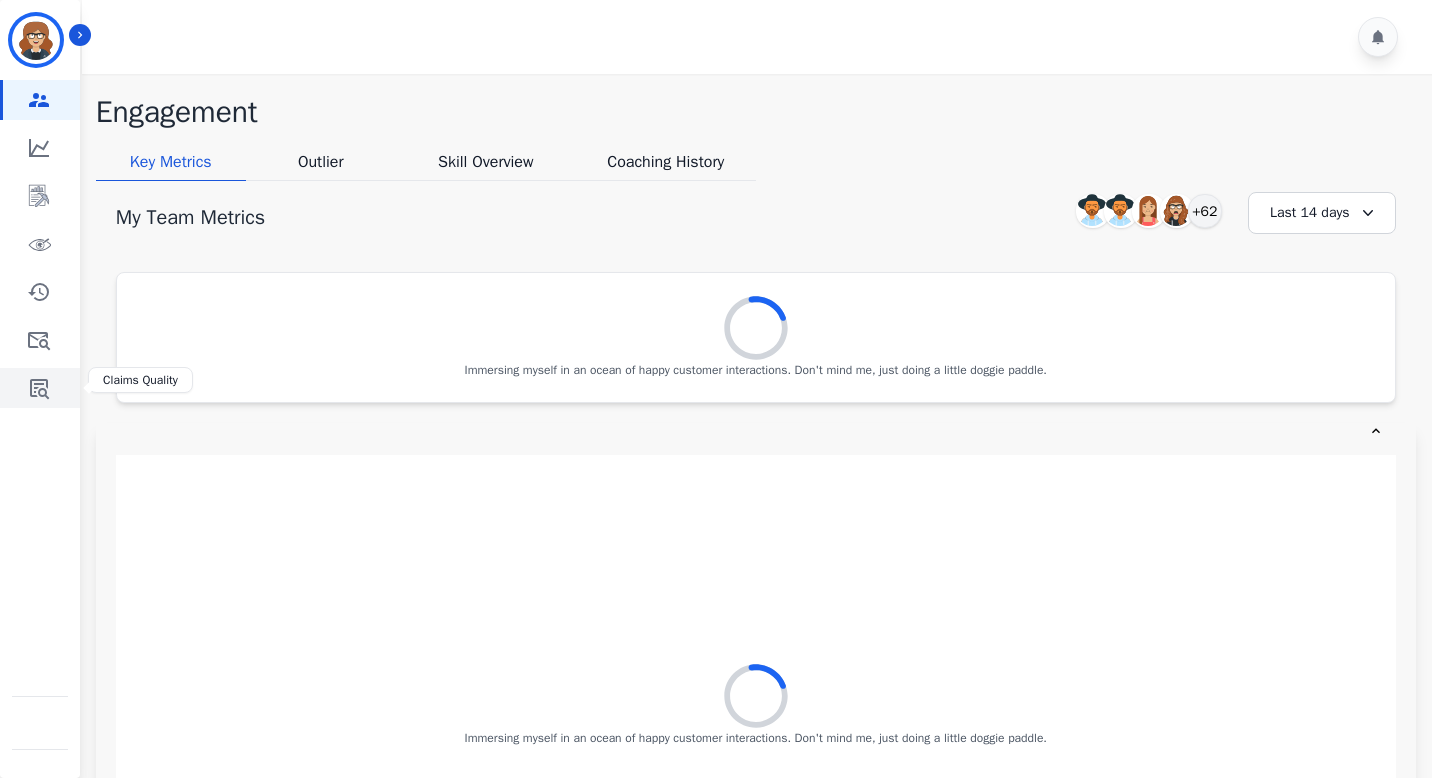 click 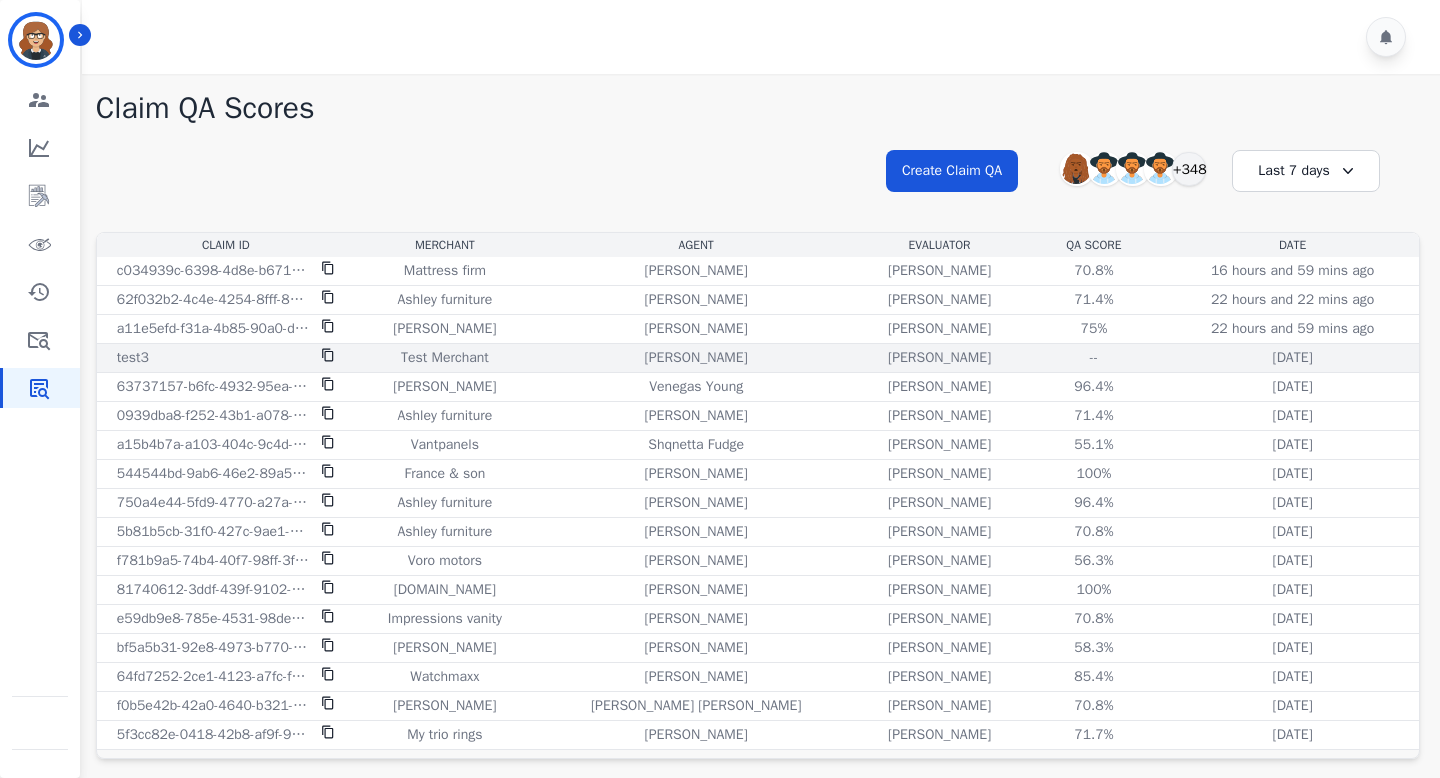 click on "--" at bounding box center (1094, 358) 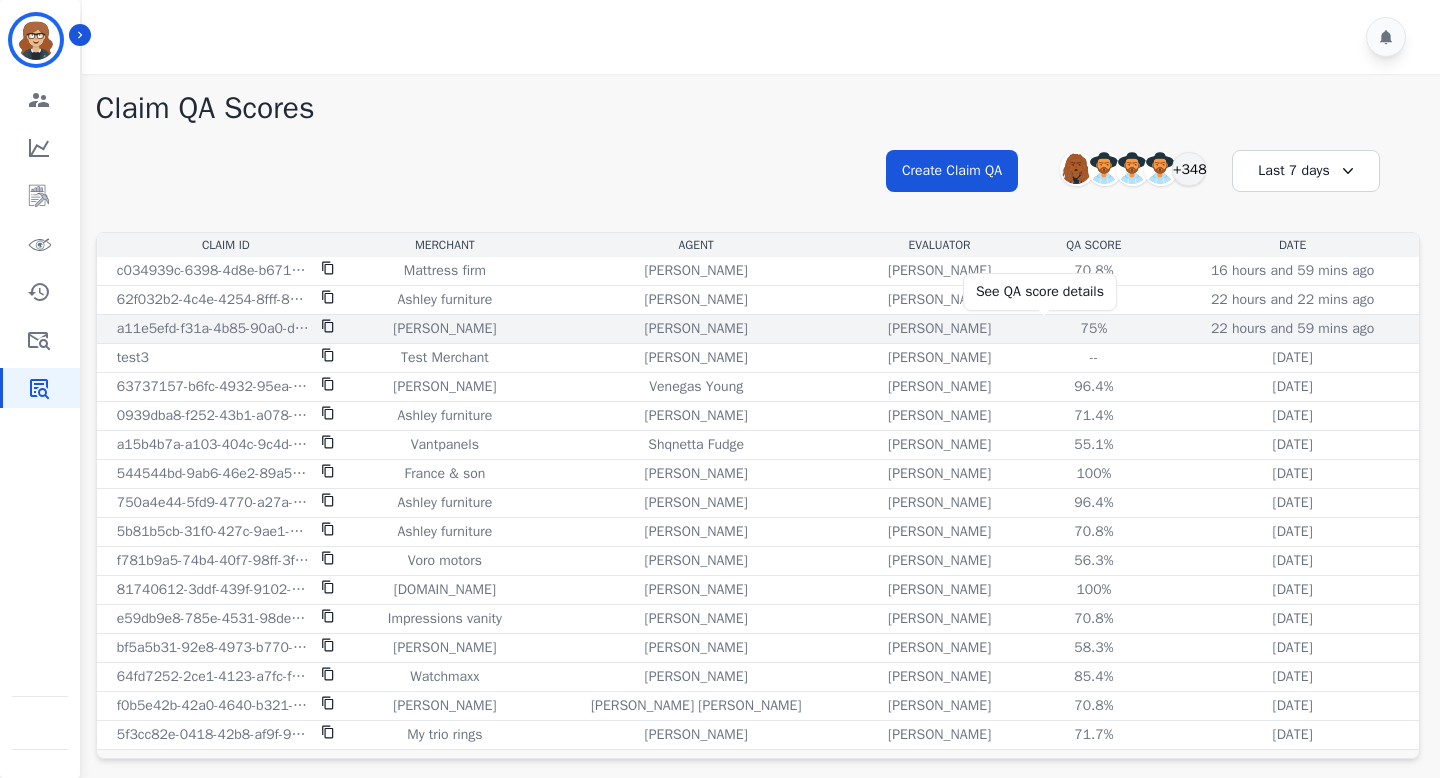 click on "75%" at bounding box center [1094, 329] 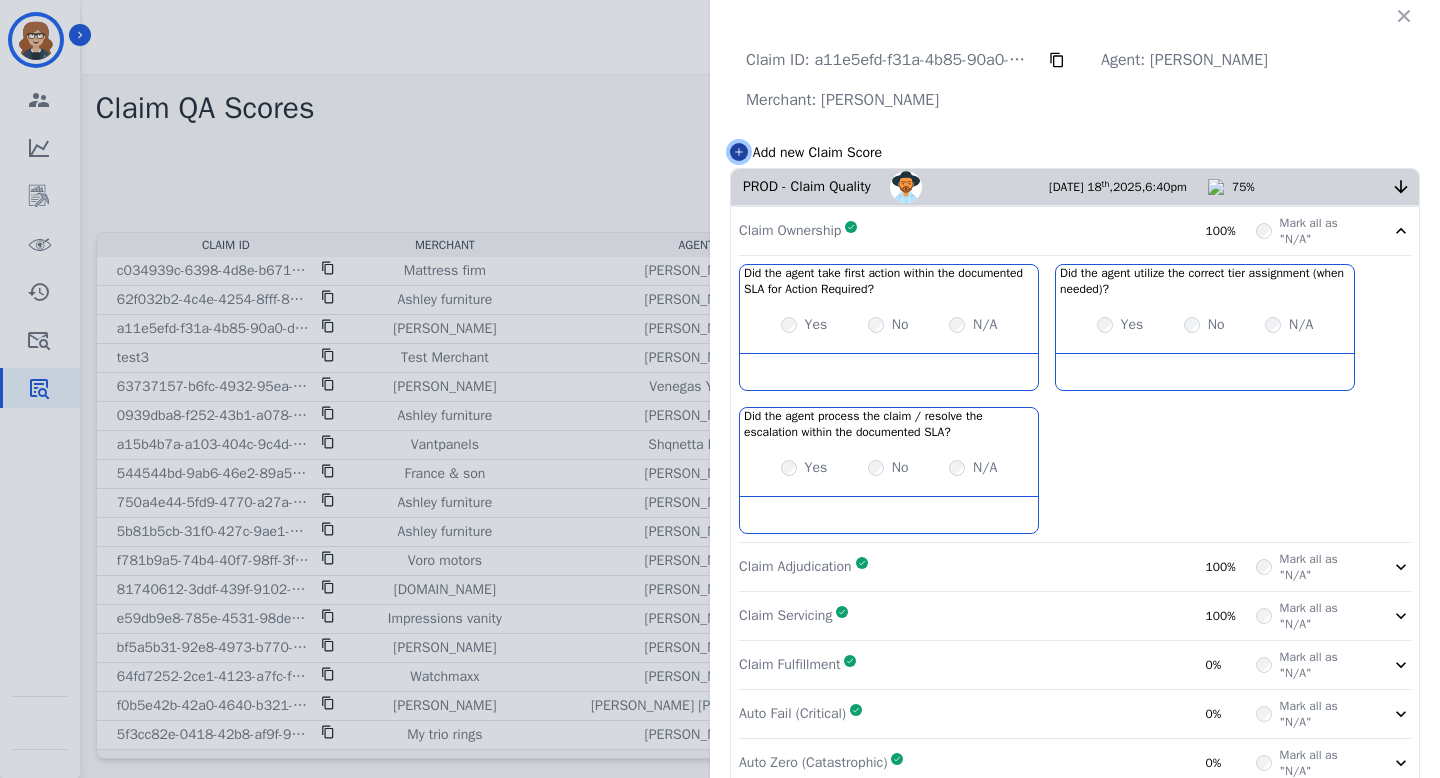 click 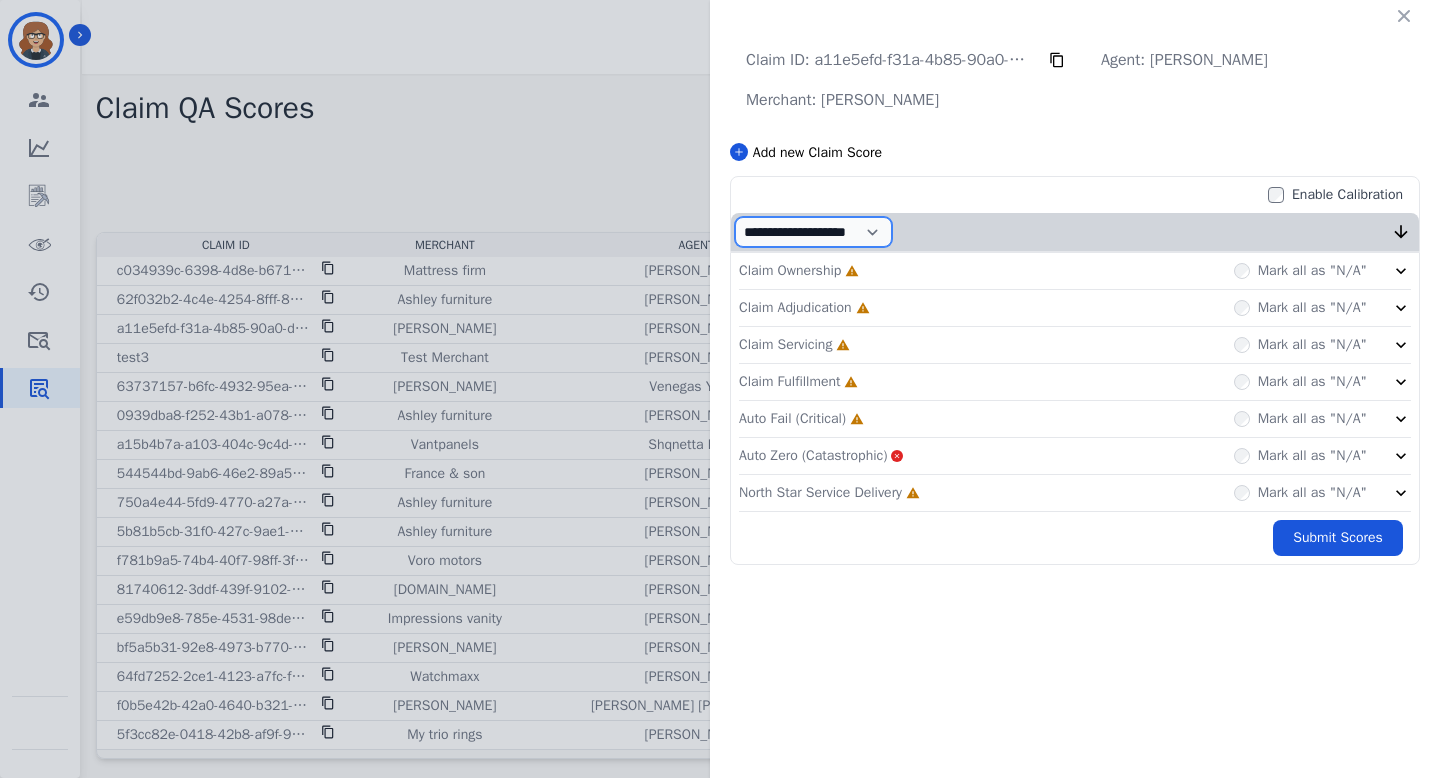 click on "**********" at bounding box center [813, 232] 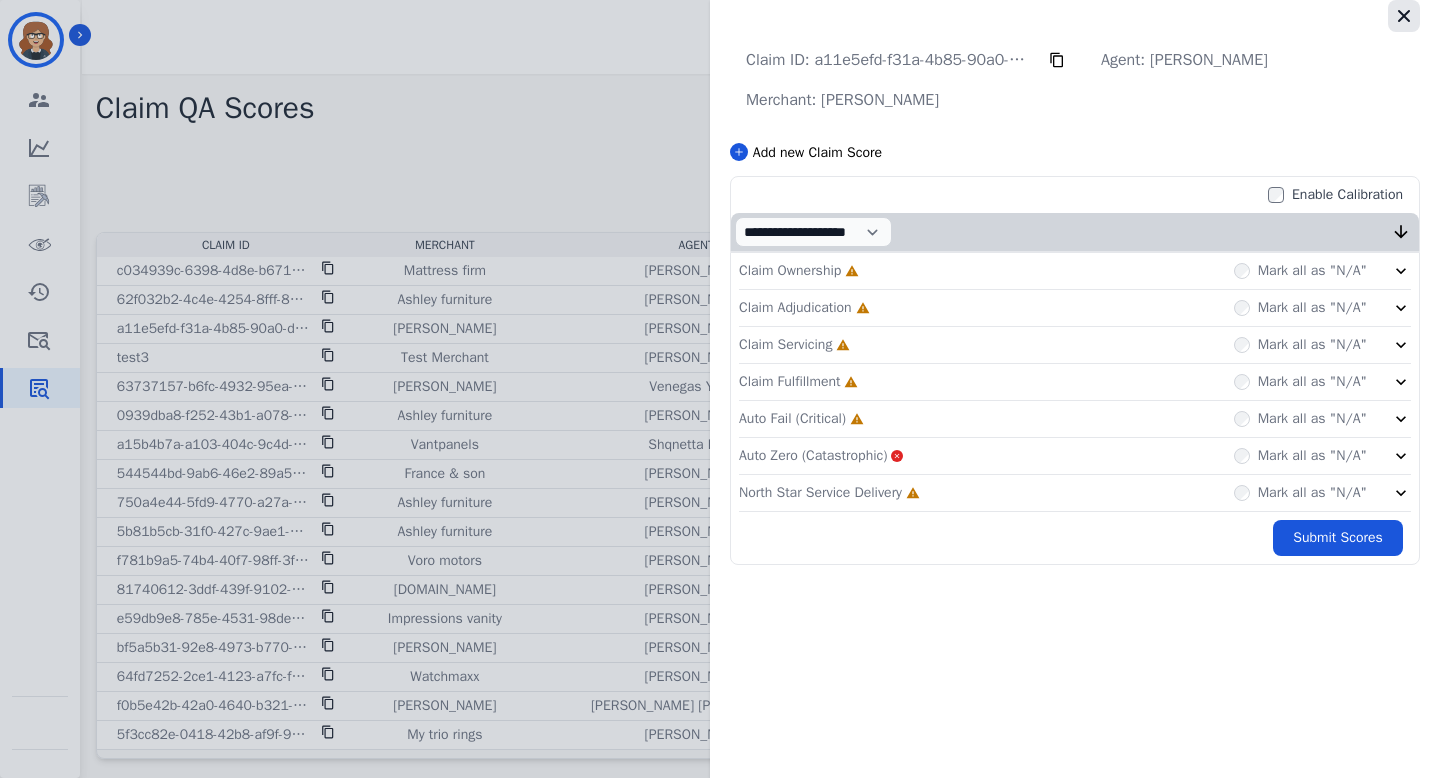click 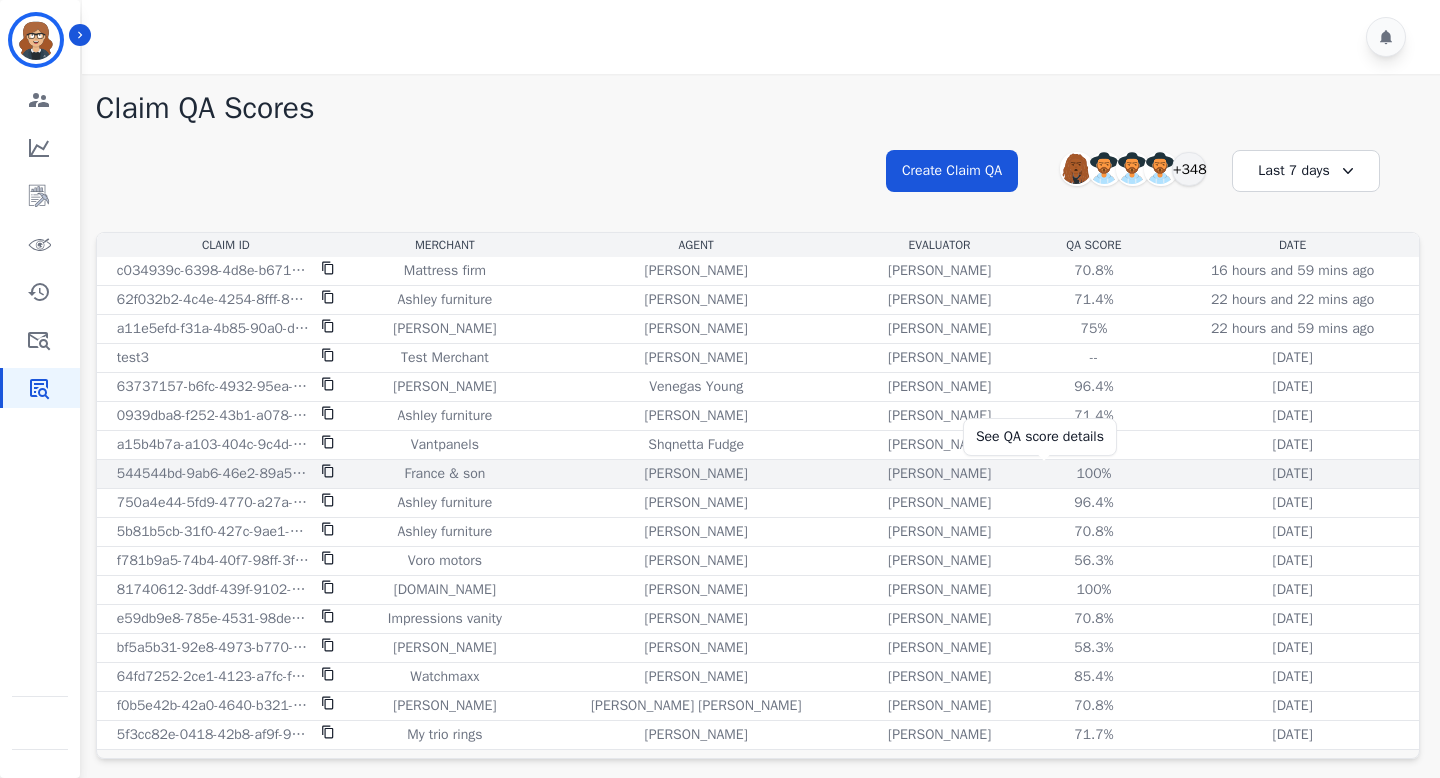 click on "100%" at bounding box center (1094, 474) 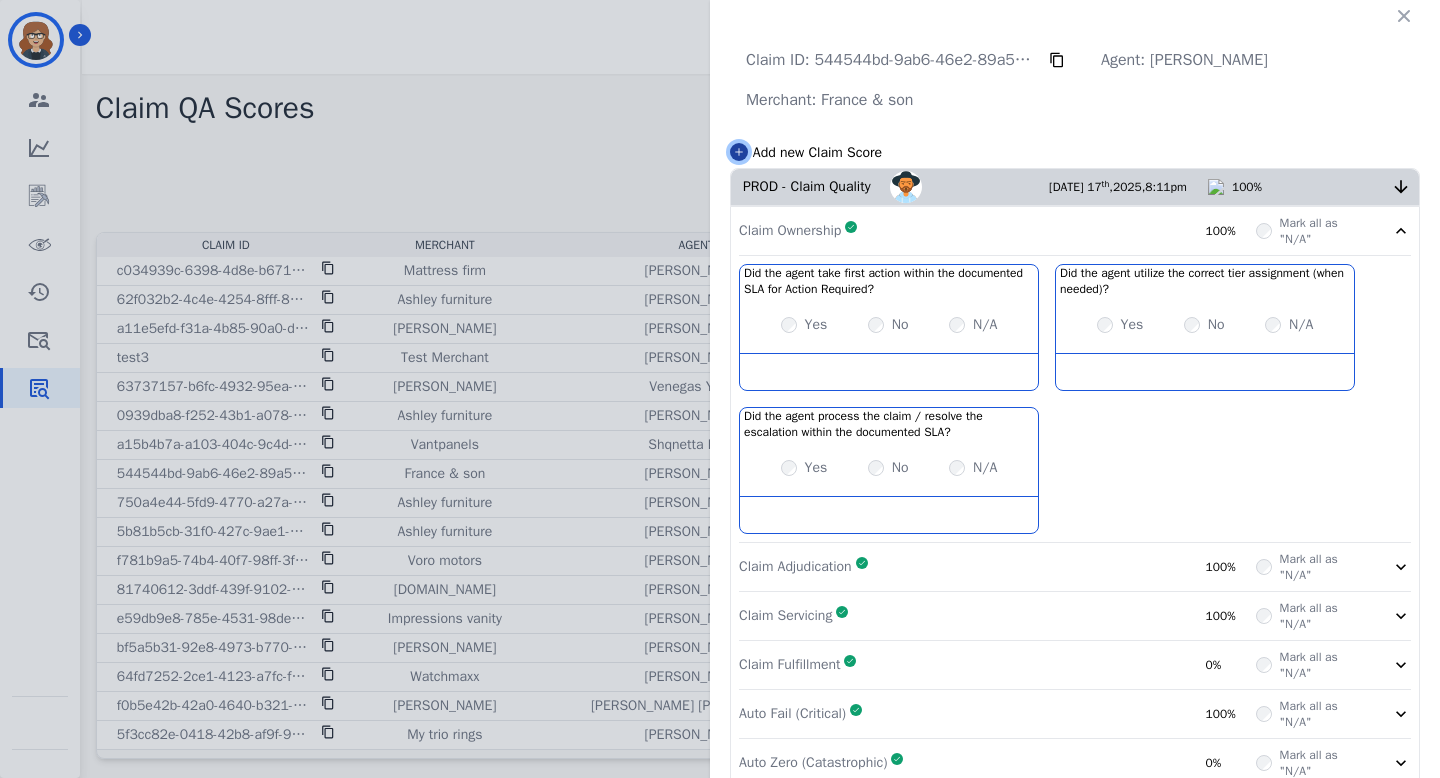 click at bounding box center [739, 152] 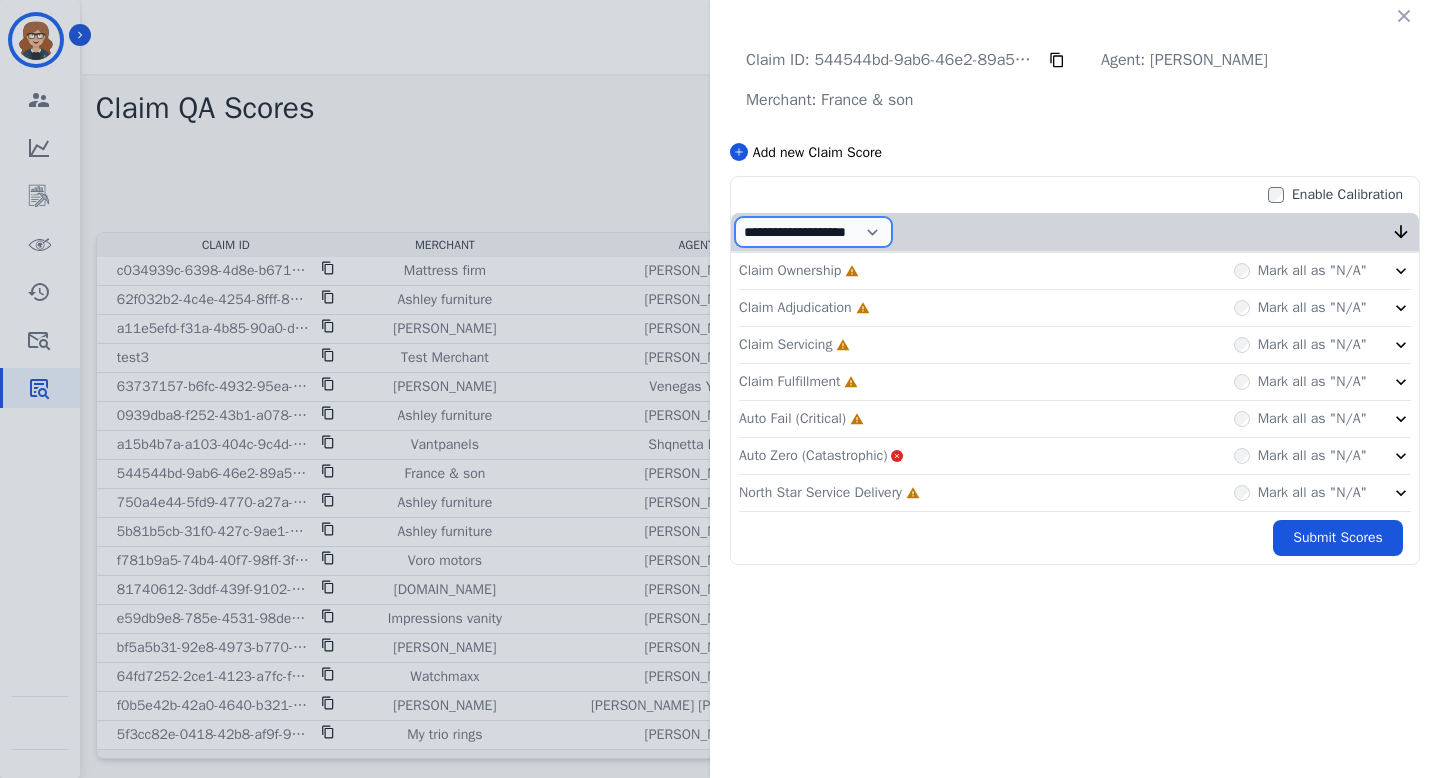 click on "**********" at bounding box center (813, 232) 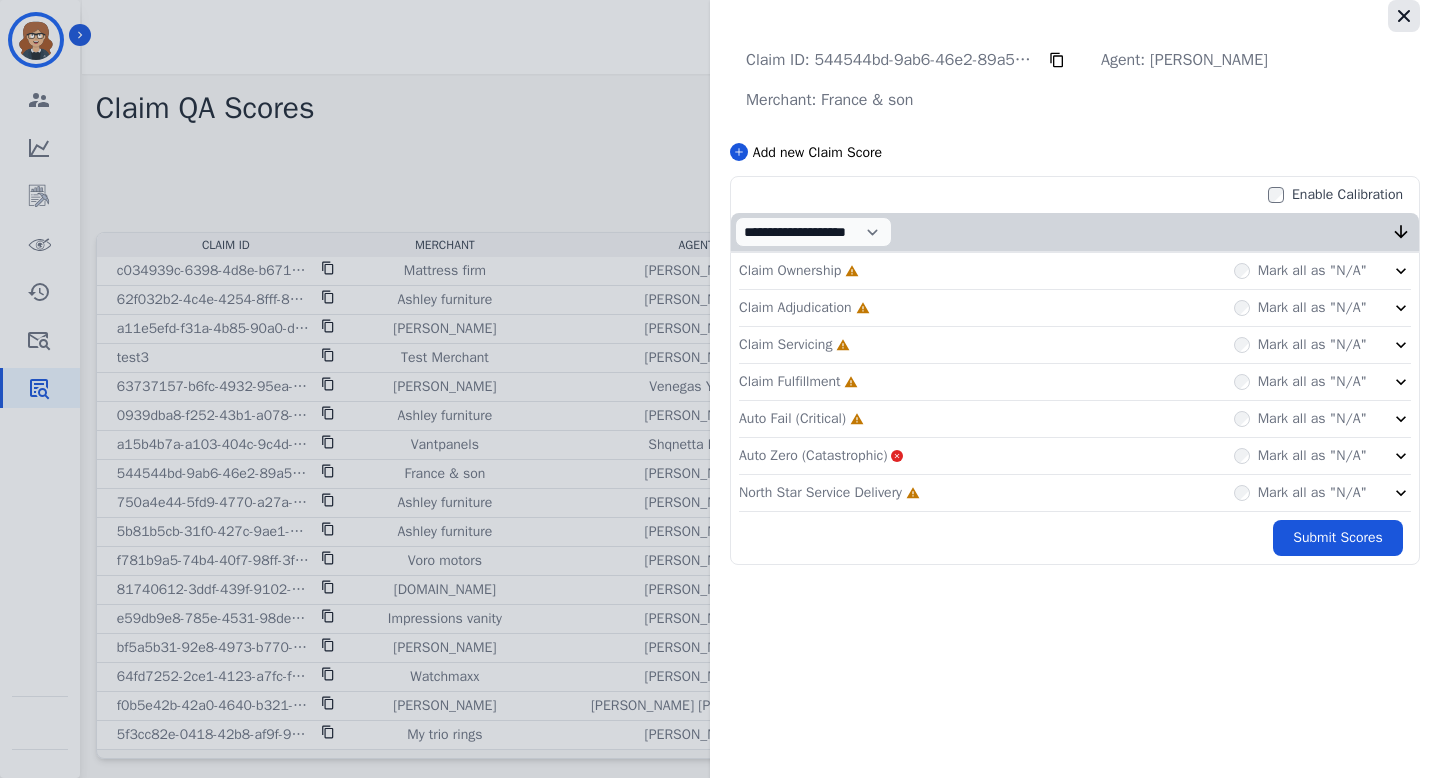 click 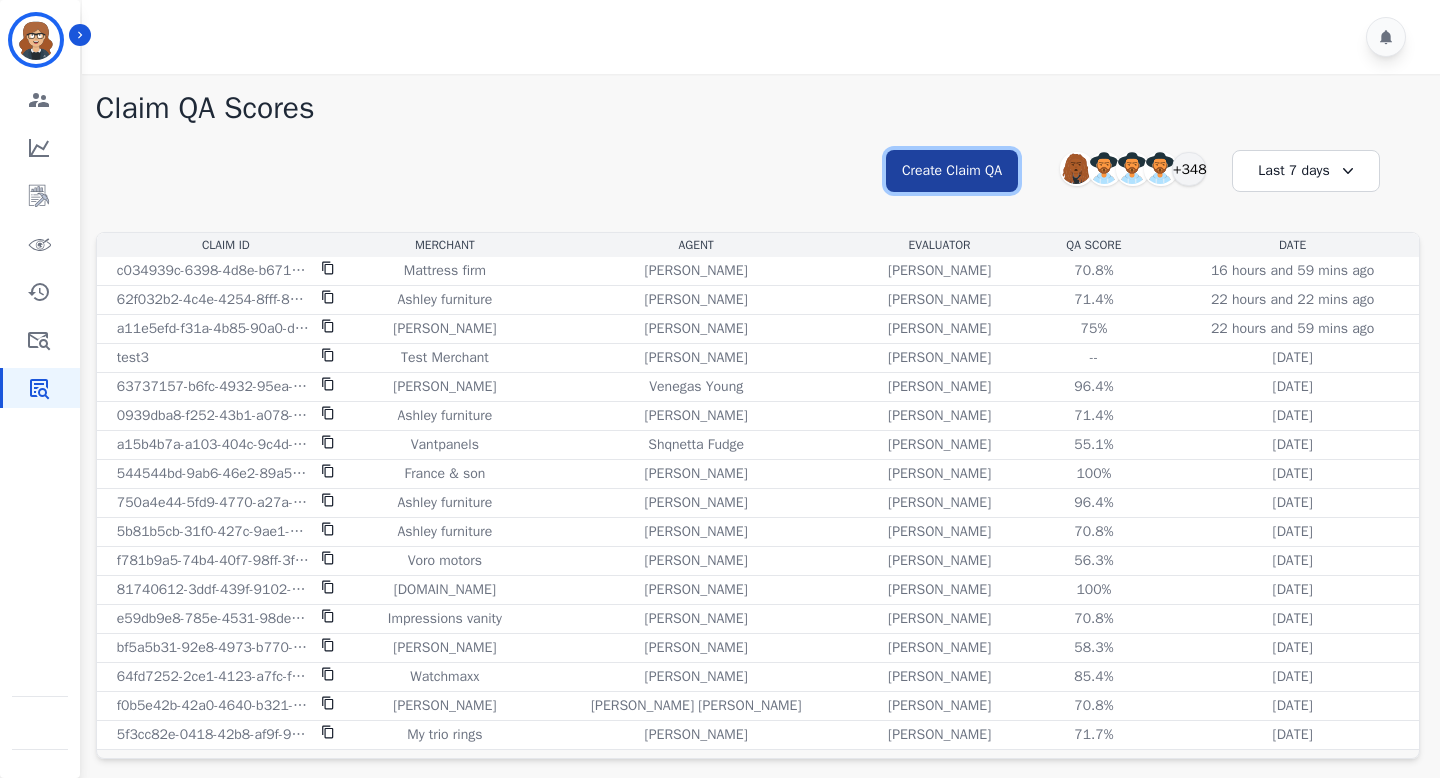 click on "Create Claim QA" at bounding box center [952, 171] 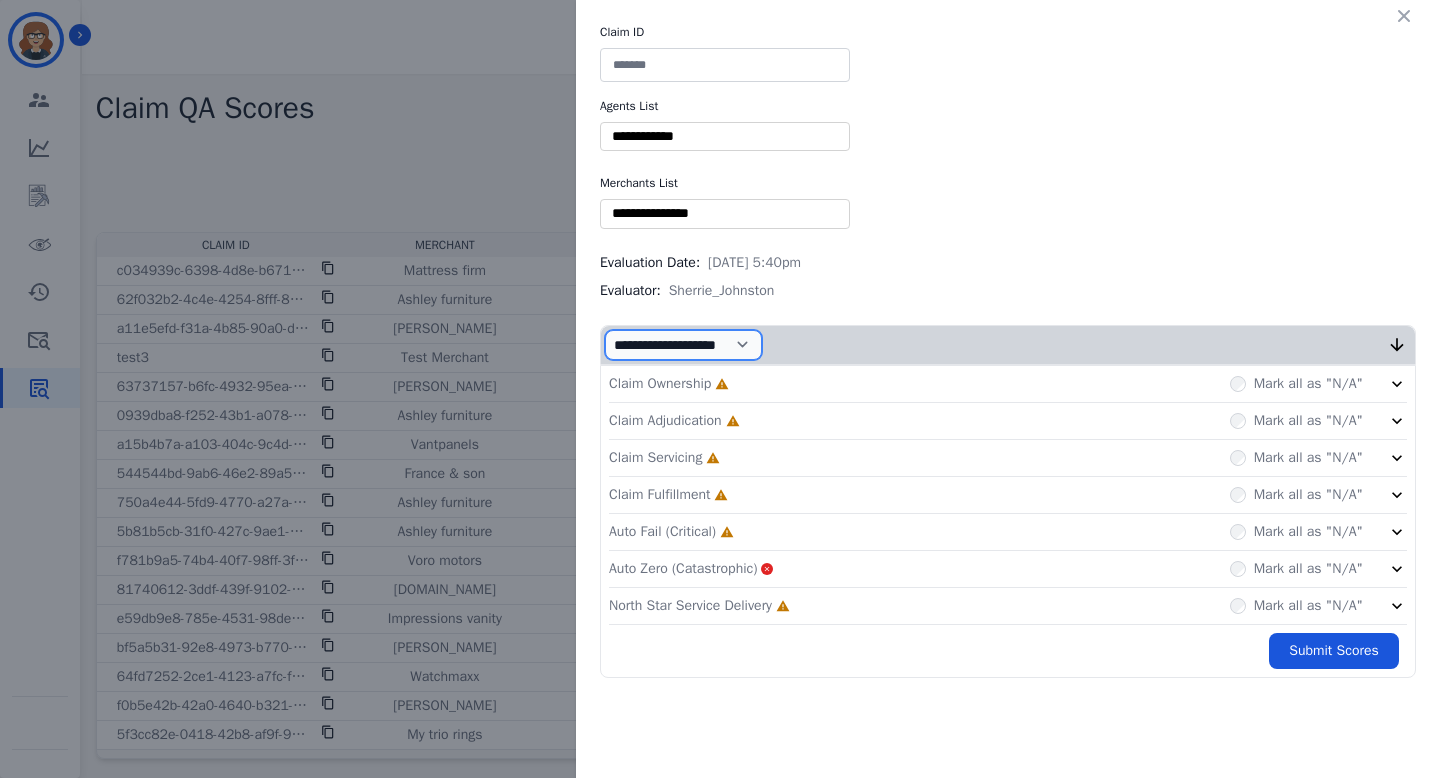 click on "**********" at bounding box center (683, 345) 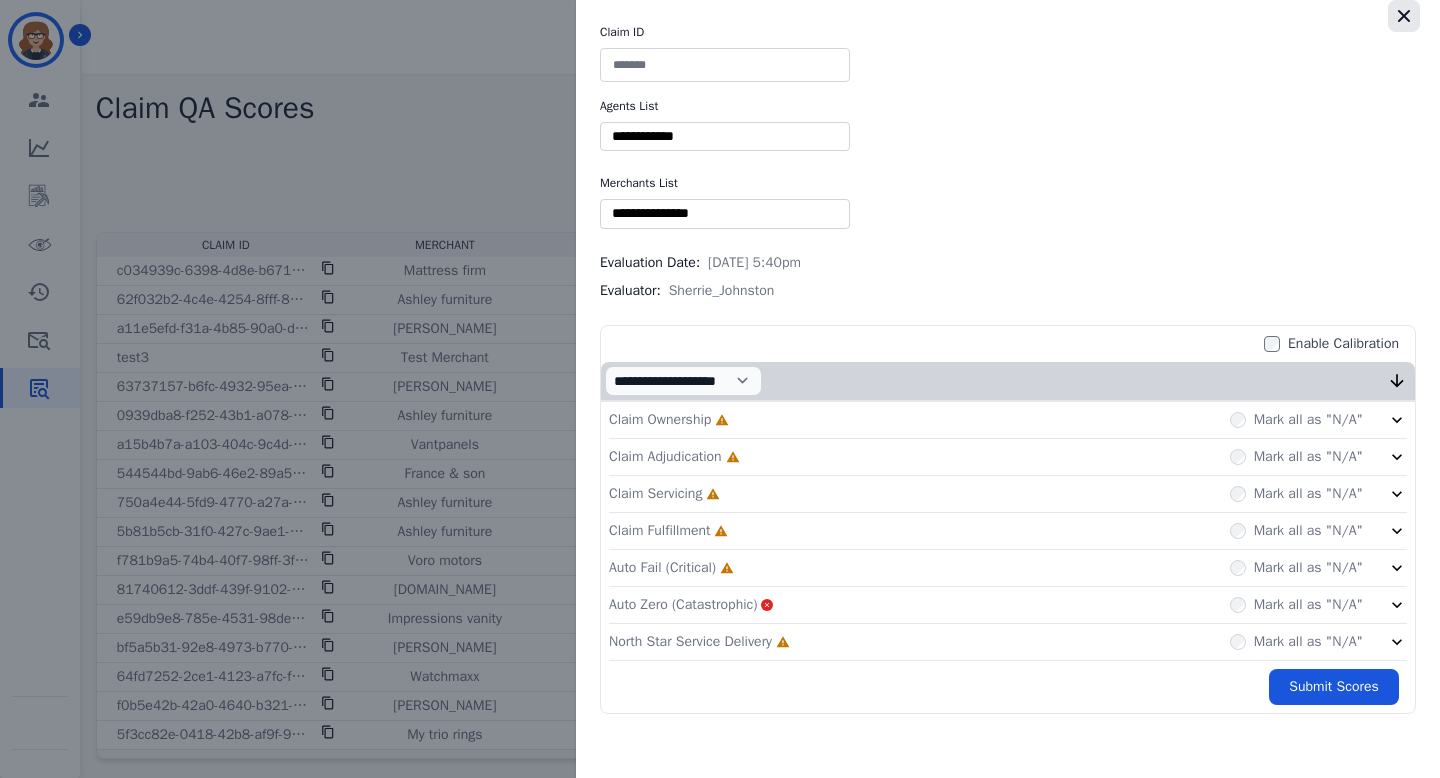 click 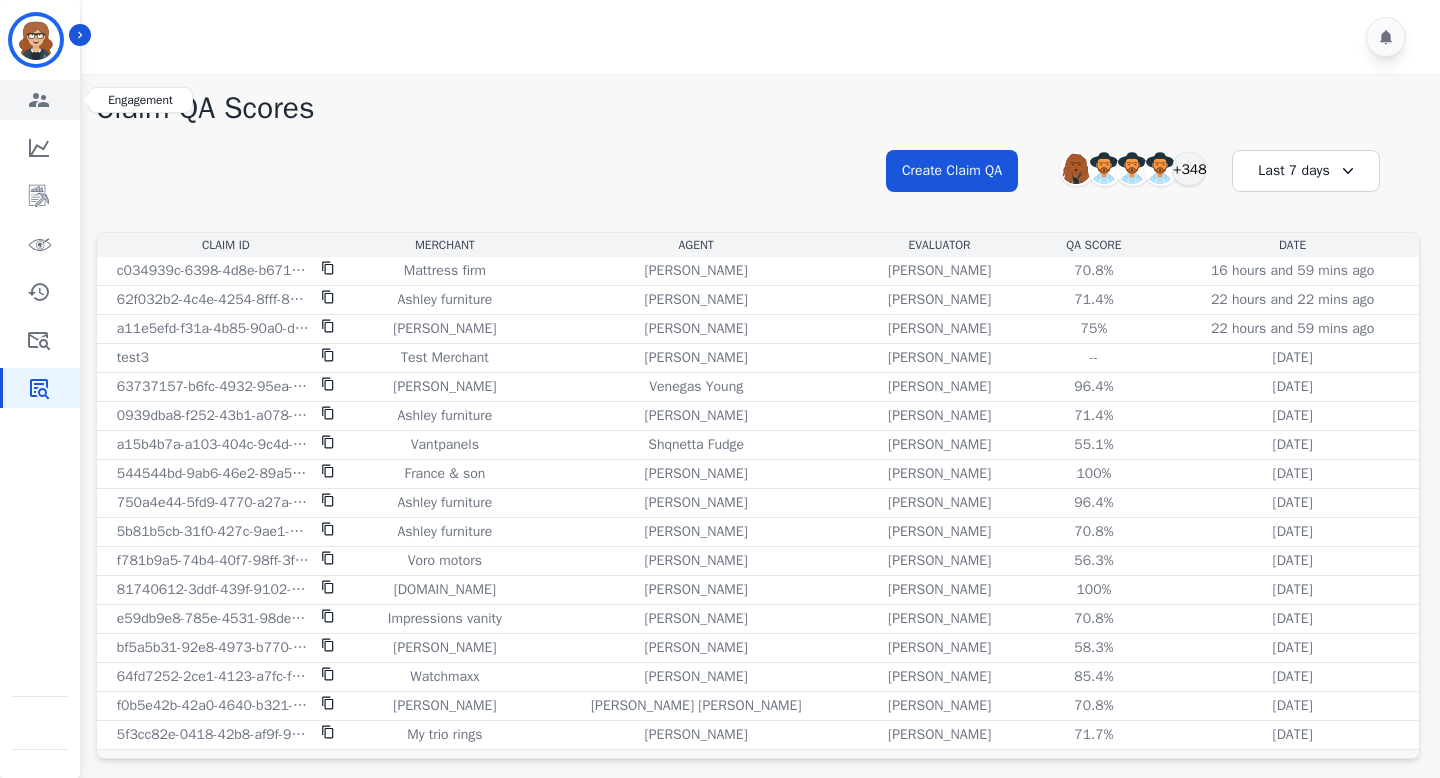 click 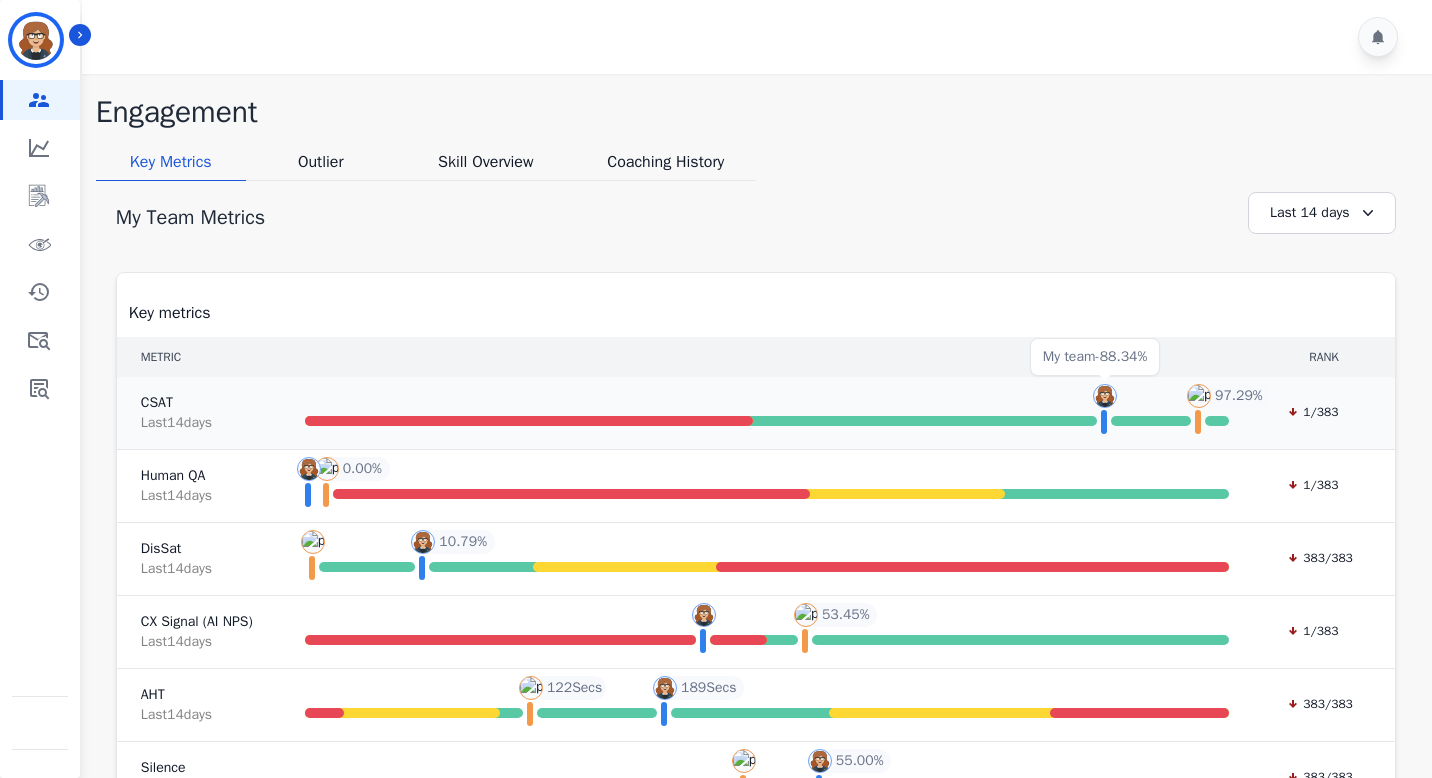 click at bounding box center [1105, 396] 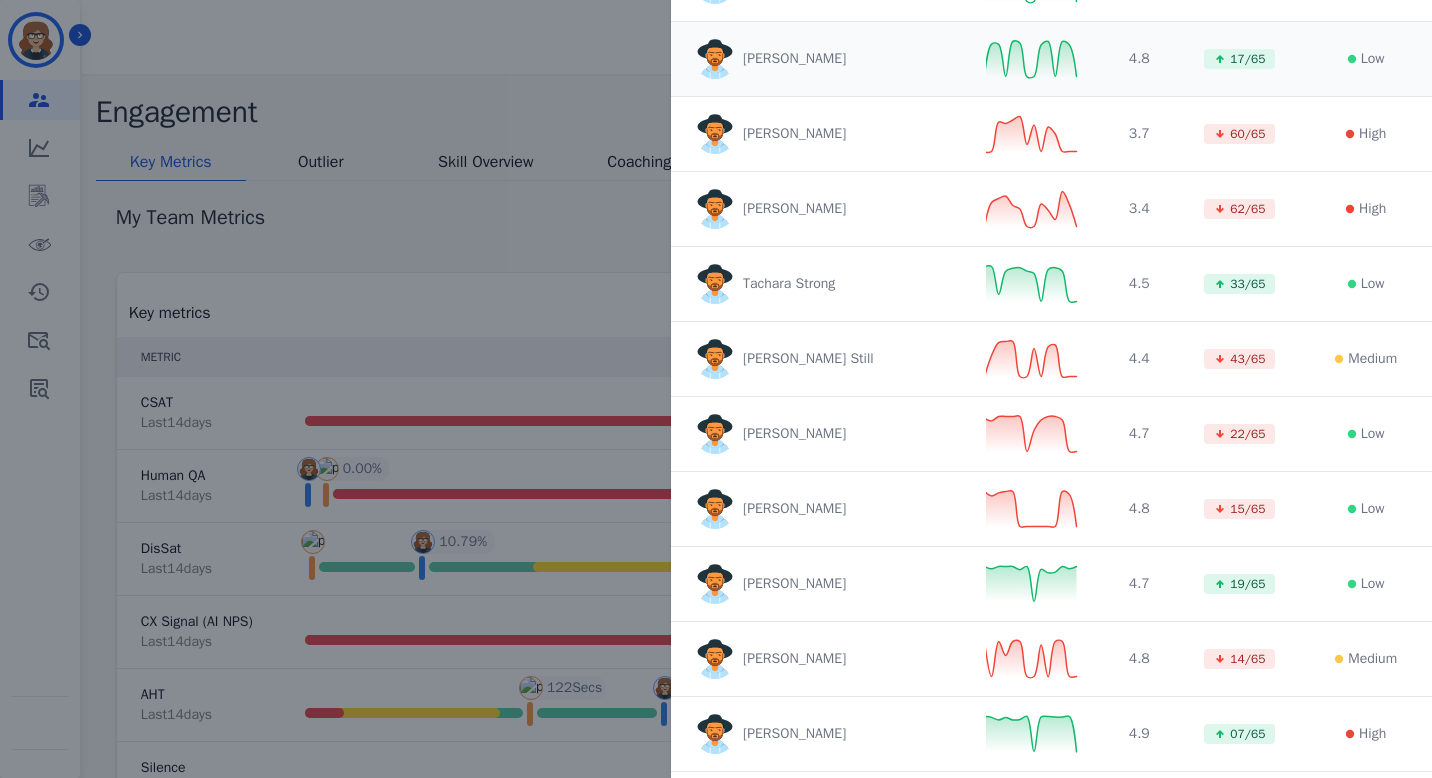 scroll, scrollTop: 582, scrollLeft: 0, axis: vertical 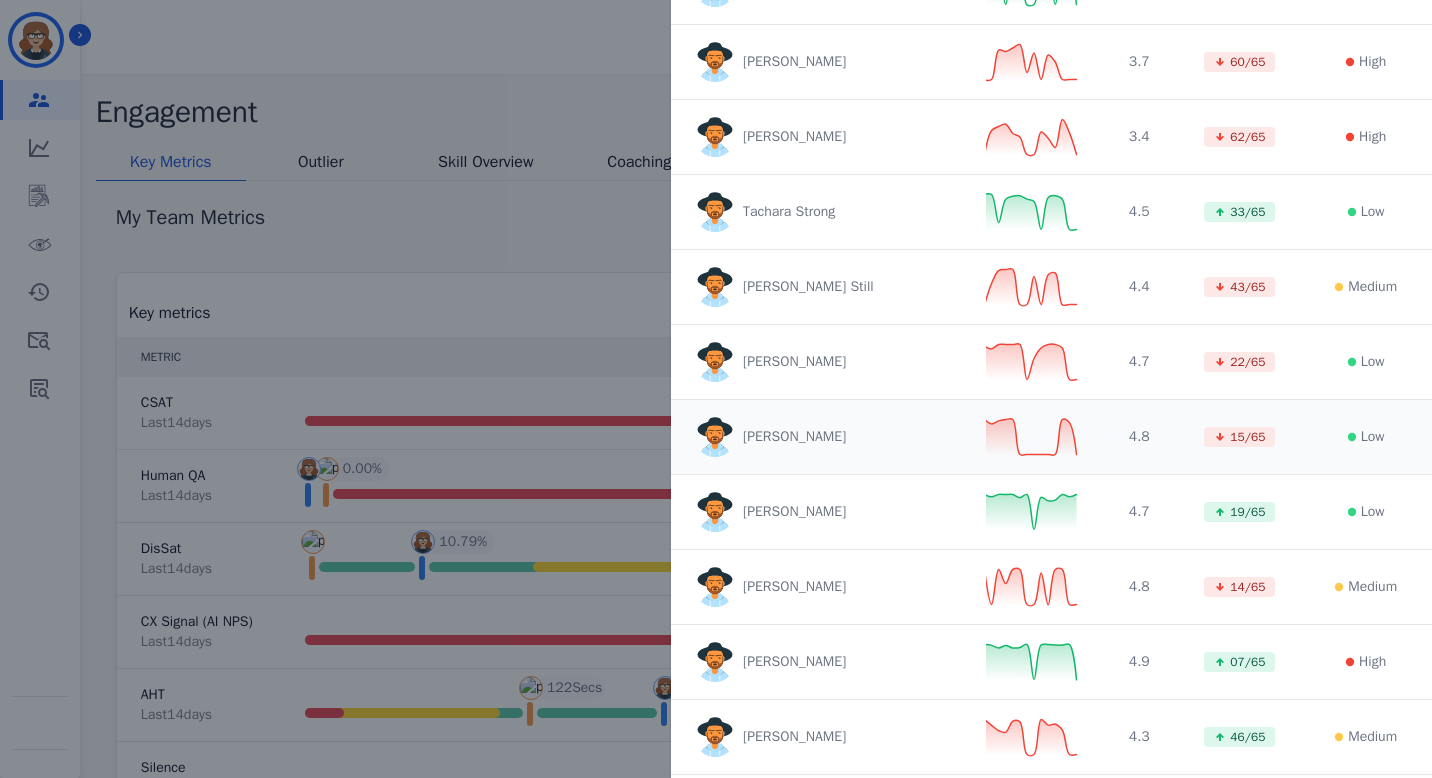 click at bounding box center [1033, 437] 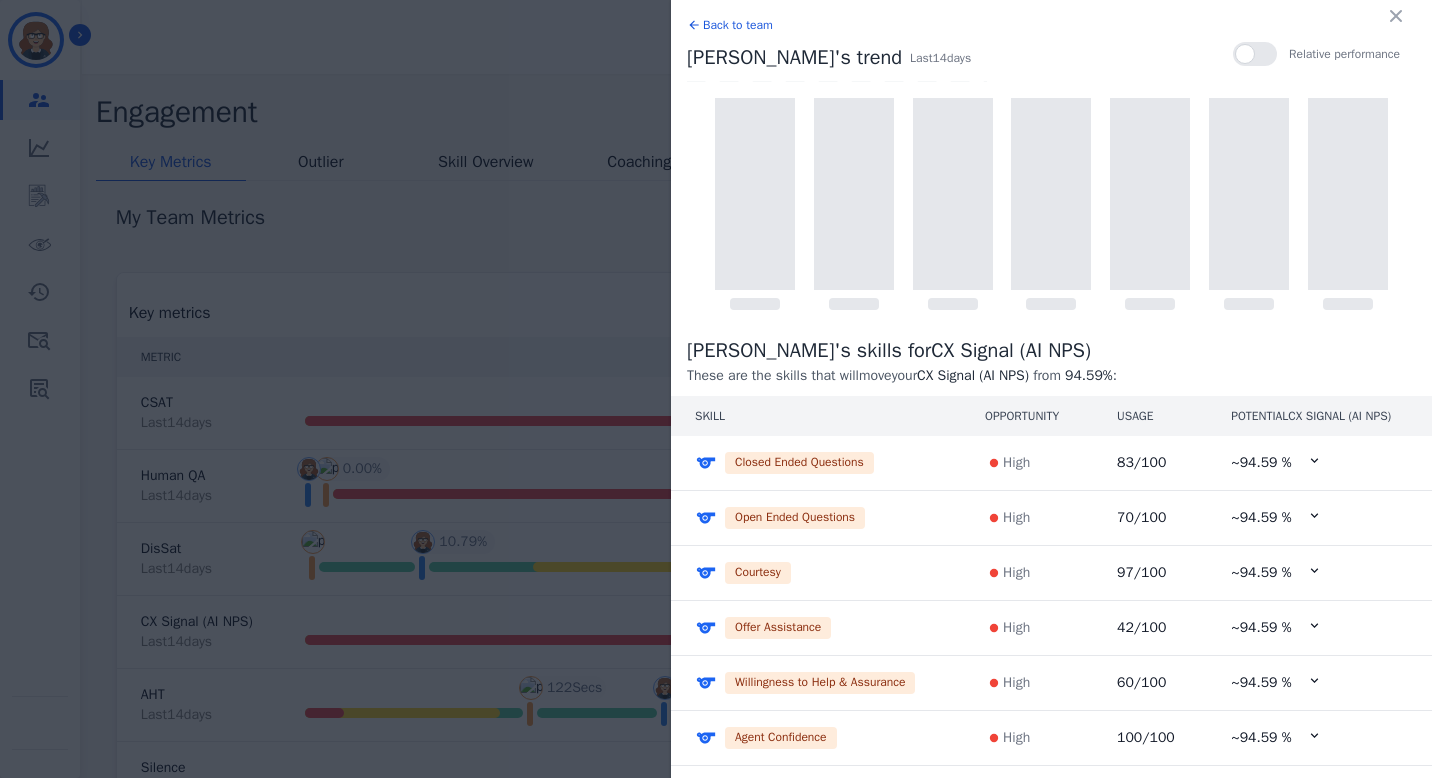 scroll, scrollTop: 598, scrollLeft: 0, axis: vertical 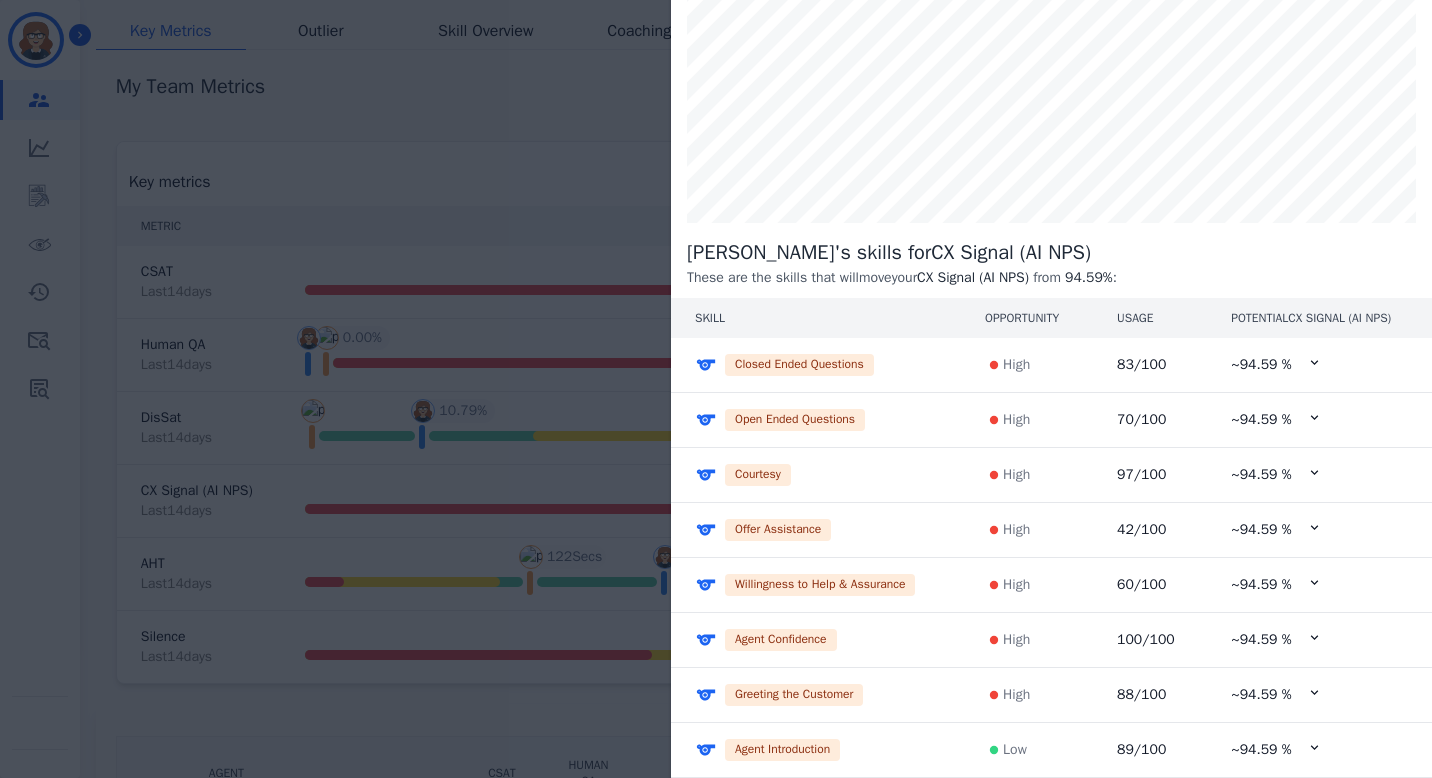 click on "Closed Ended Questions" at bounding box center (799, 365) 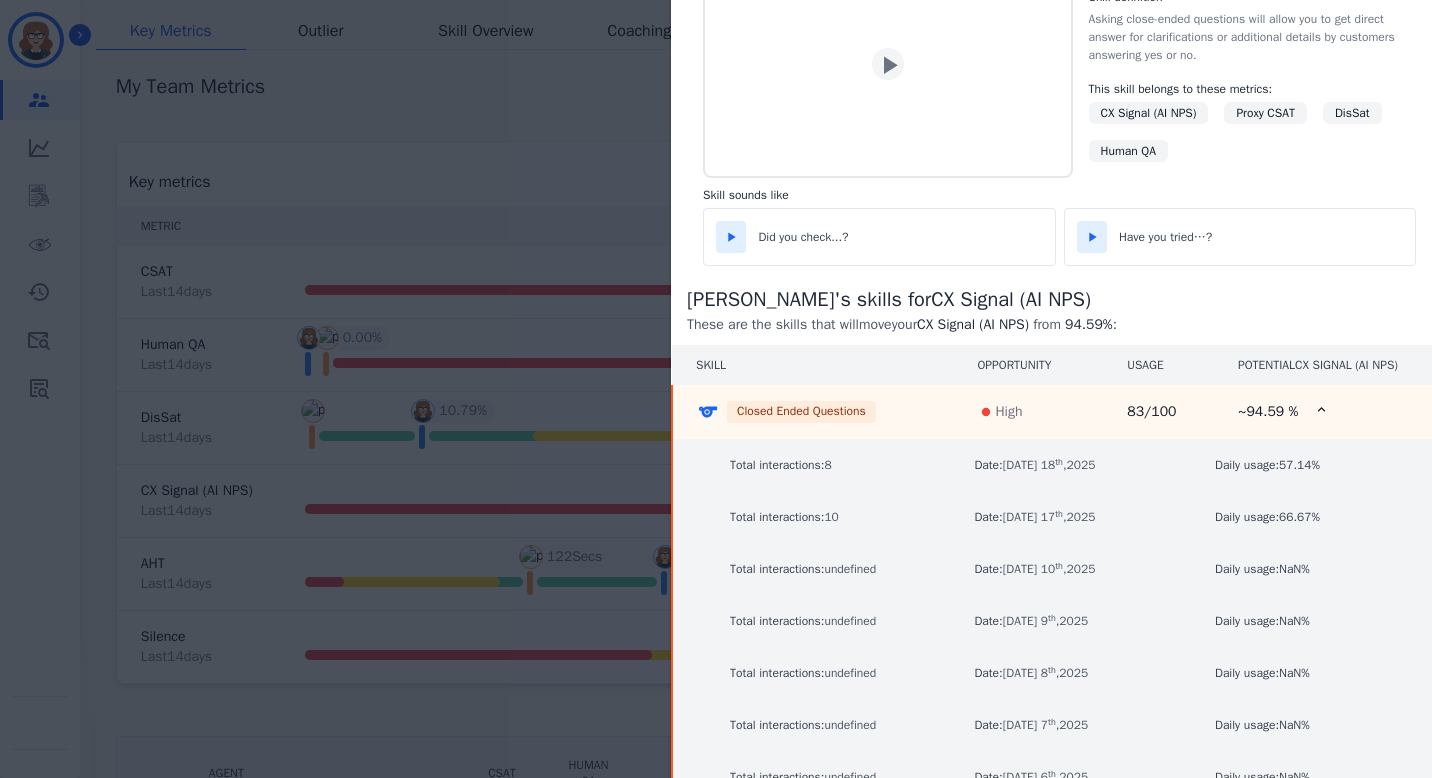 click on "High" at bounding box center (1008, 412) 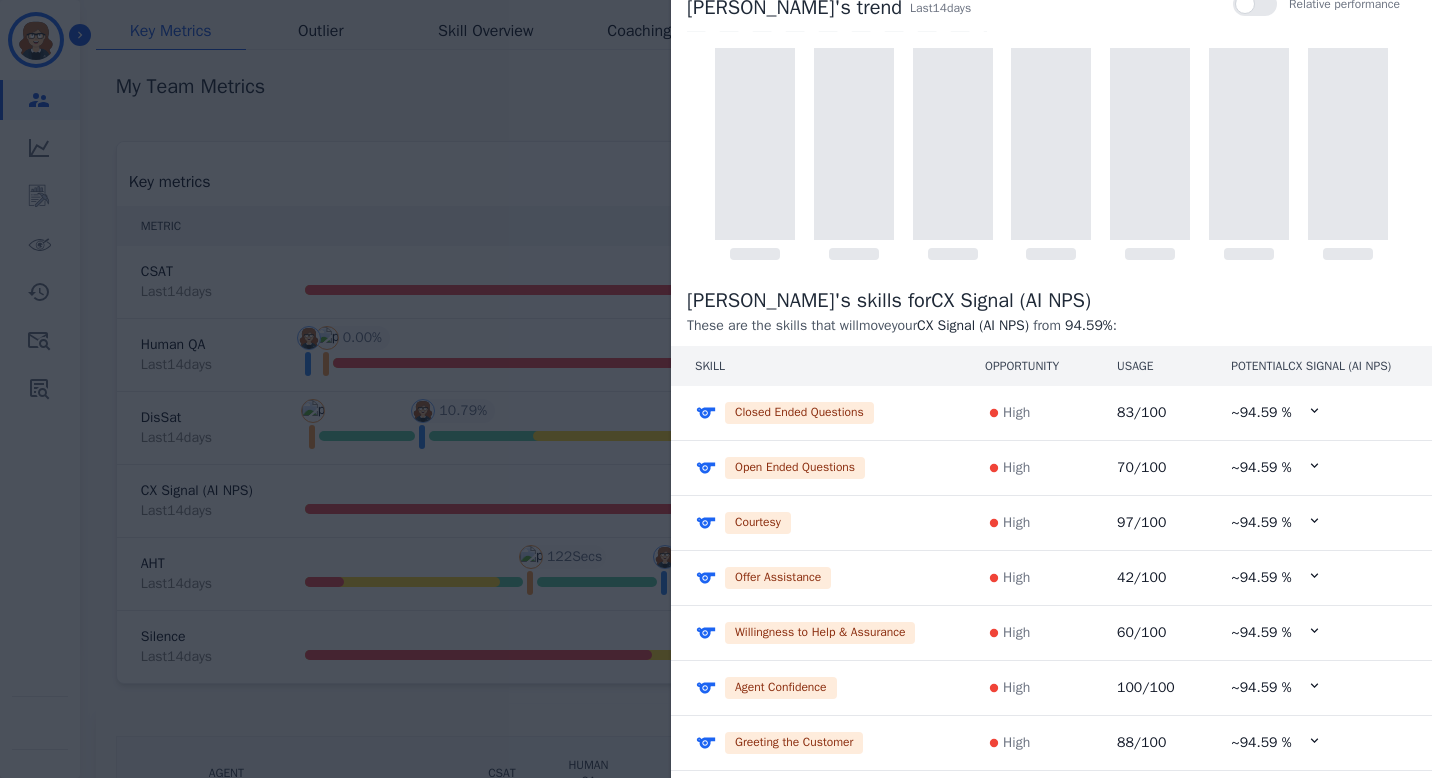 scroll, scrollTop: 0, scrollLeft: 0, axis: both 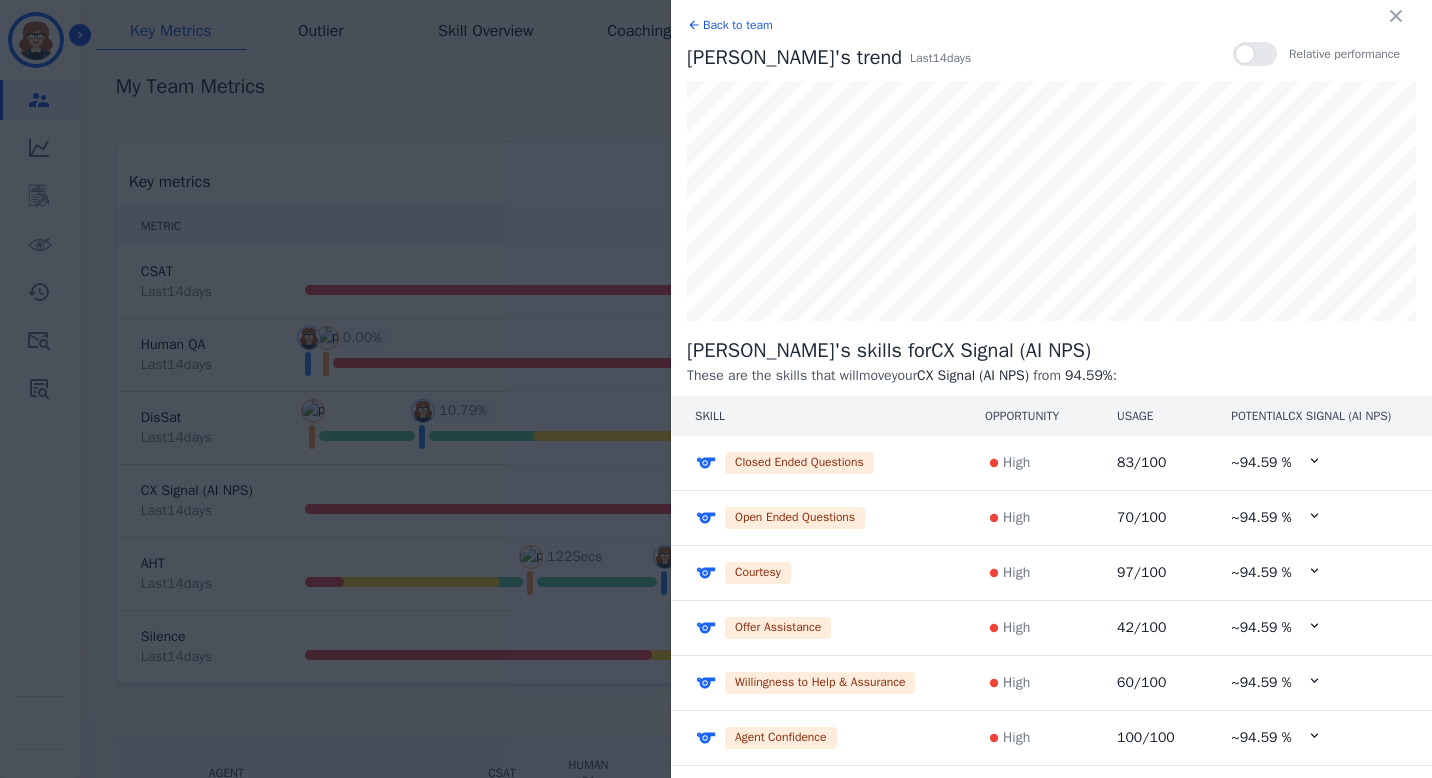 click at bounding box center (1255, 54) 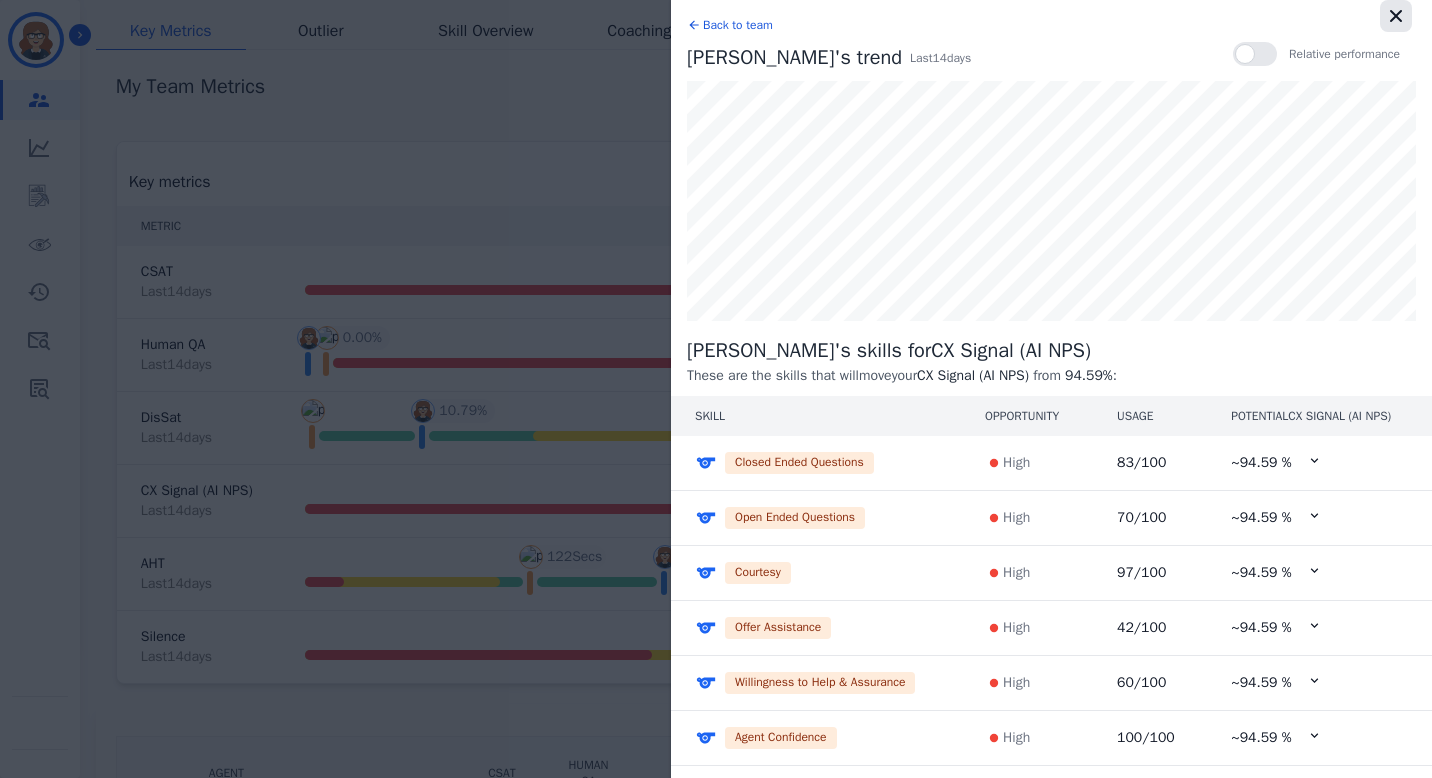 click 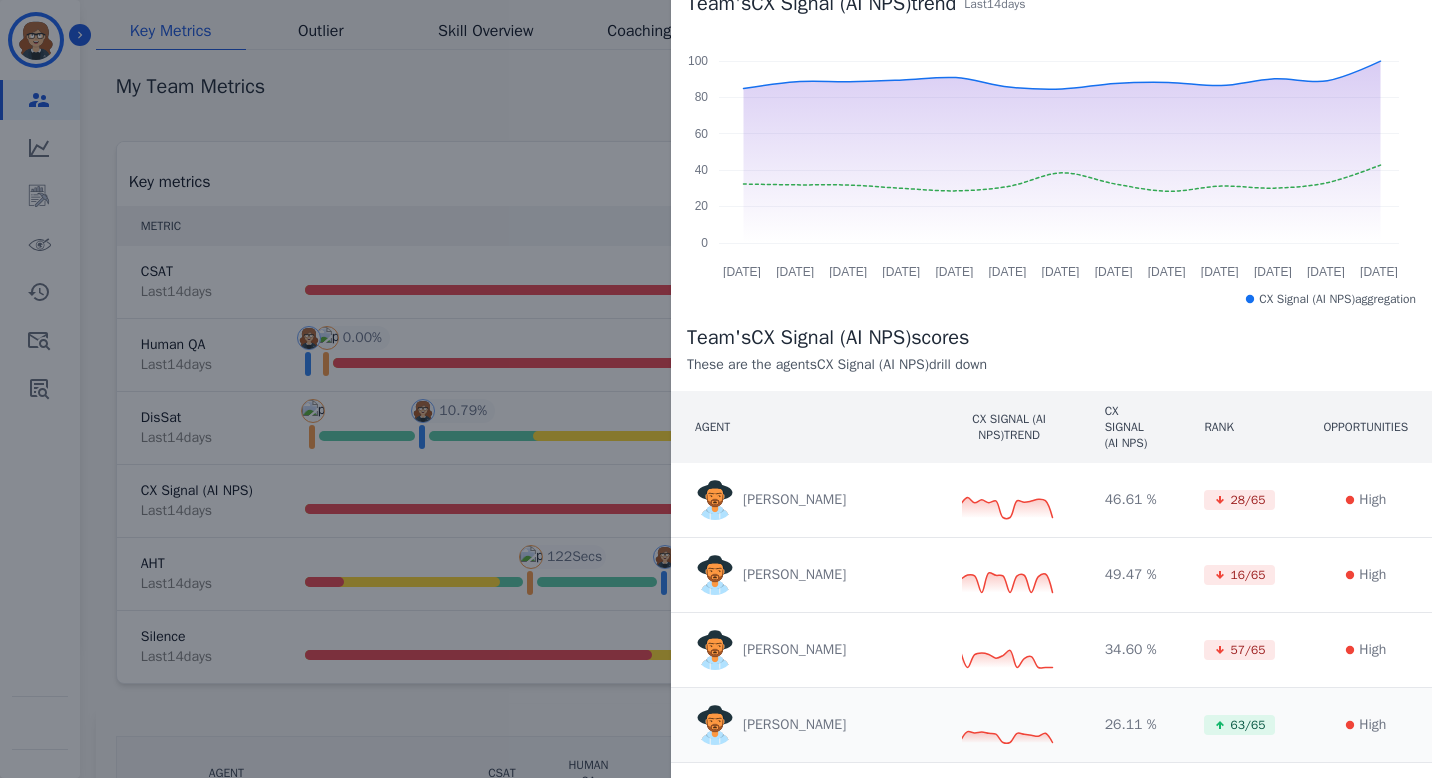scroll, scrollTop: 0, scrollLeft: 0, axis: both 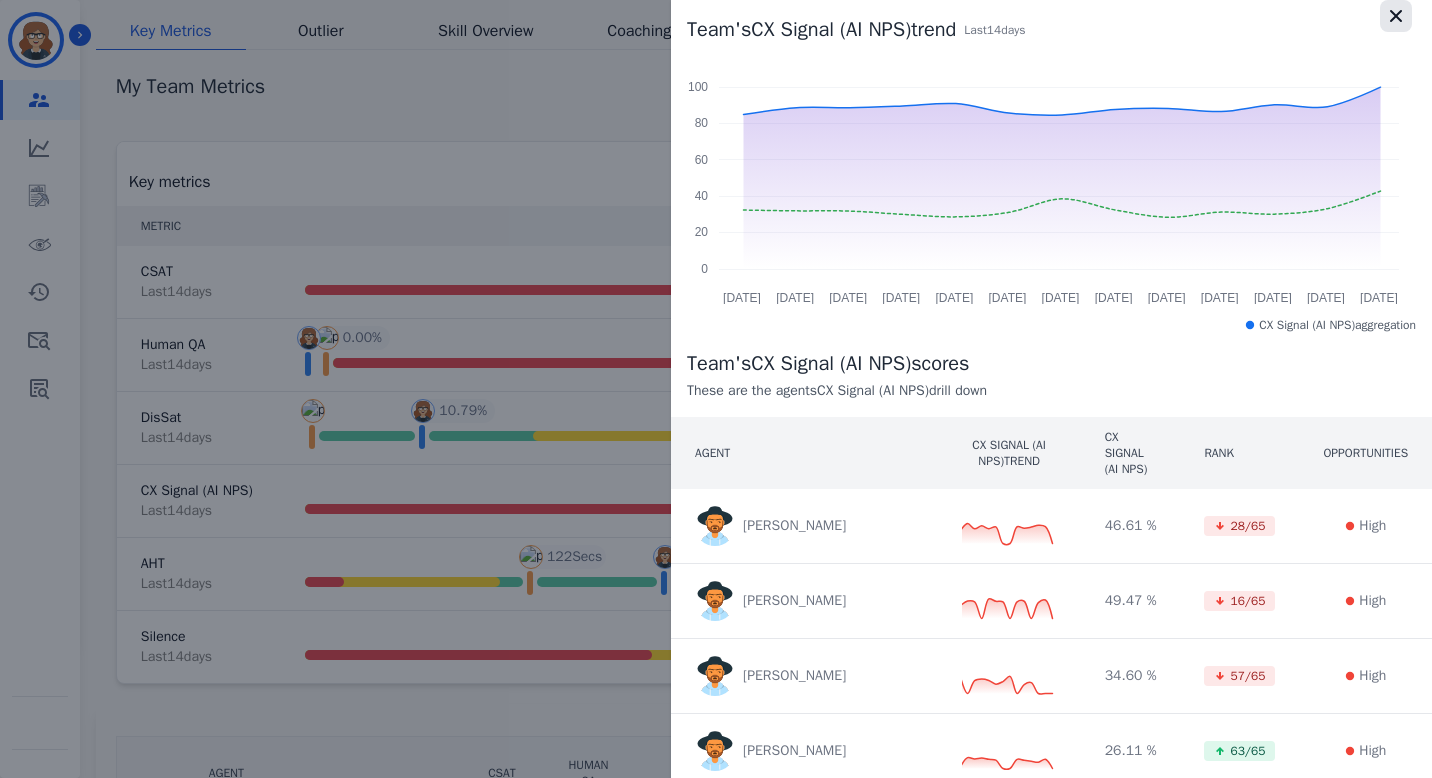 click at bounding box center [1396, 16] 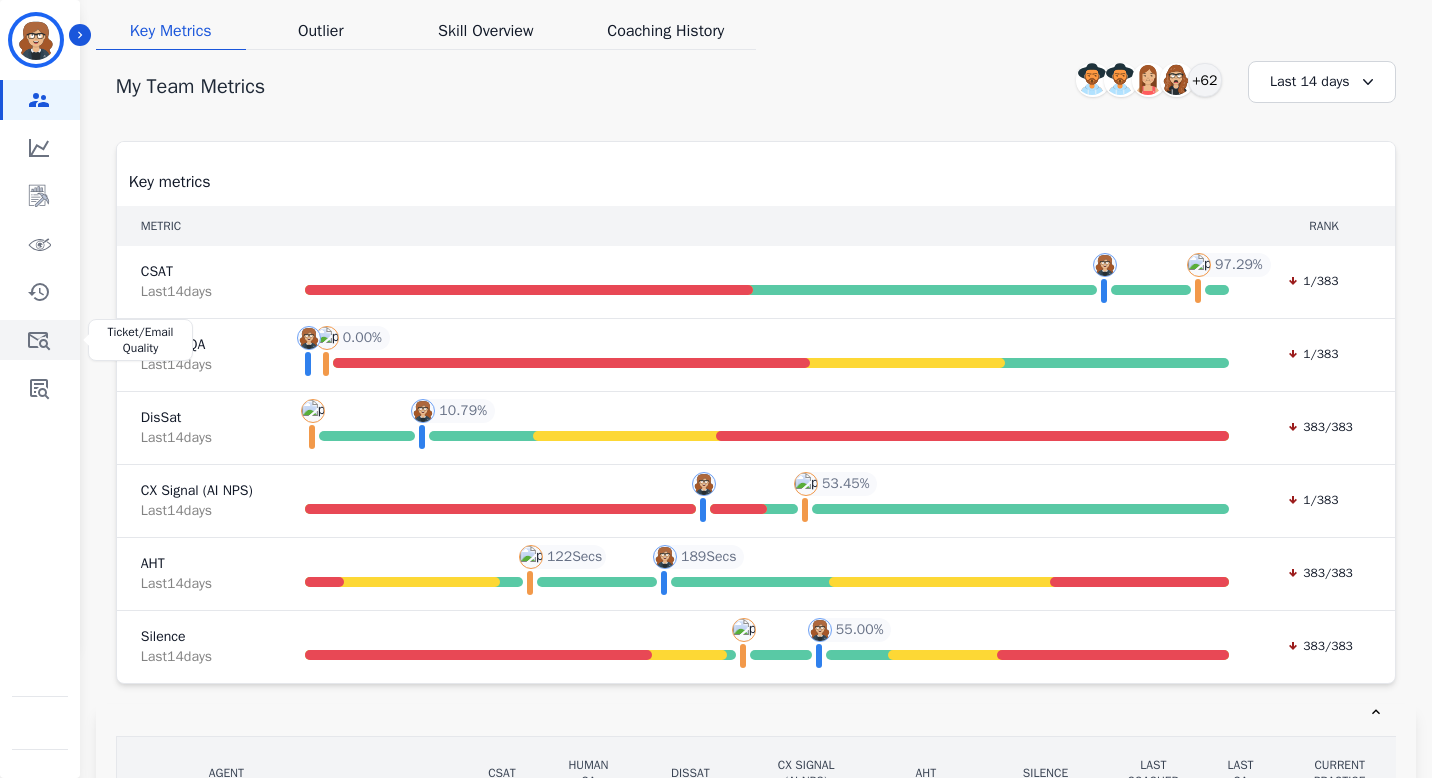 click at bounding box center [41, 340] 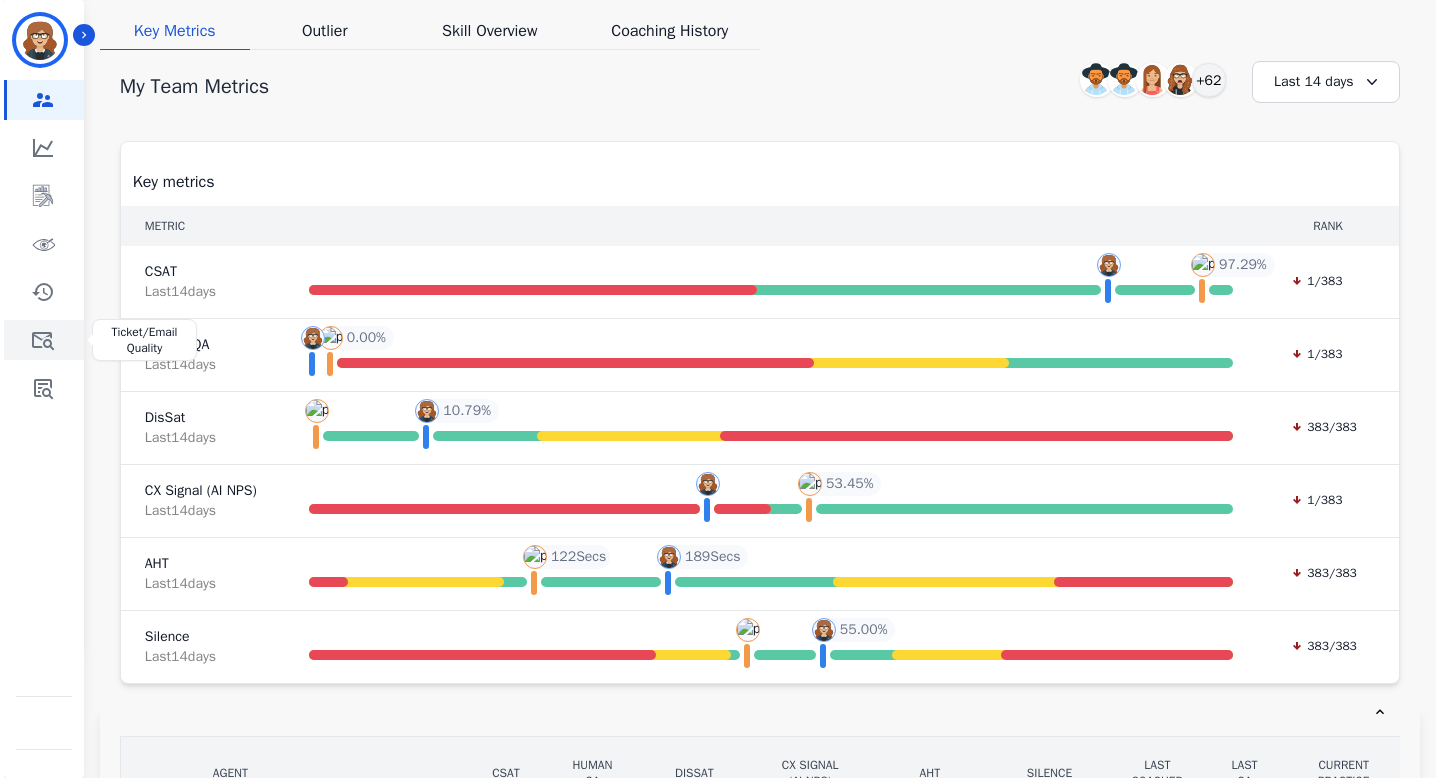 scroll, scrollTop: 0, scrollLeft: 0, axis: both 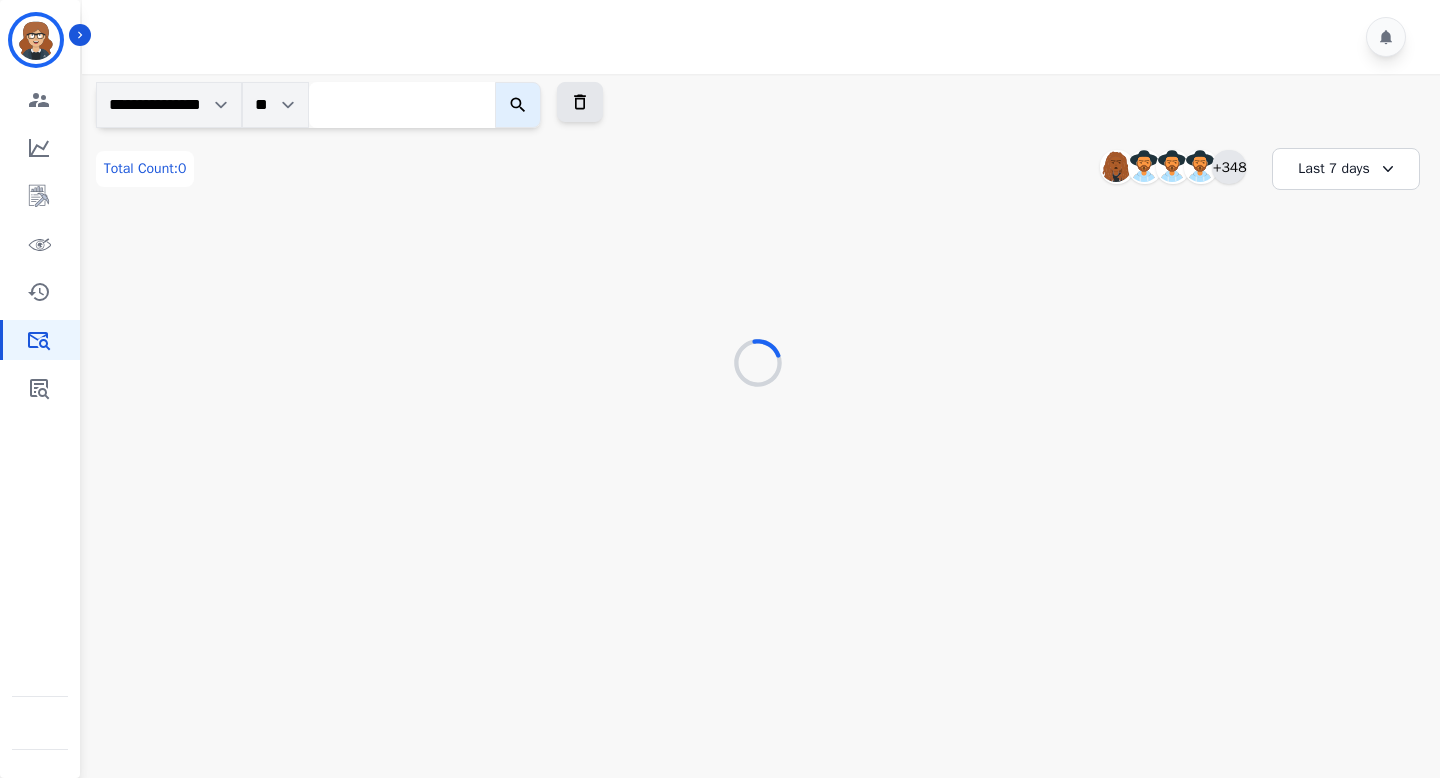 click on "+348" at bounding box center (1229, 167) 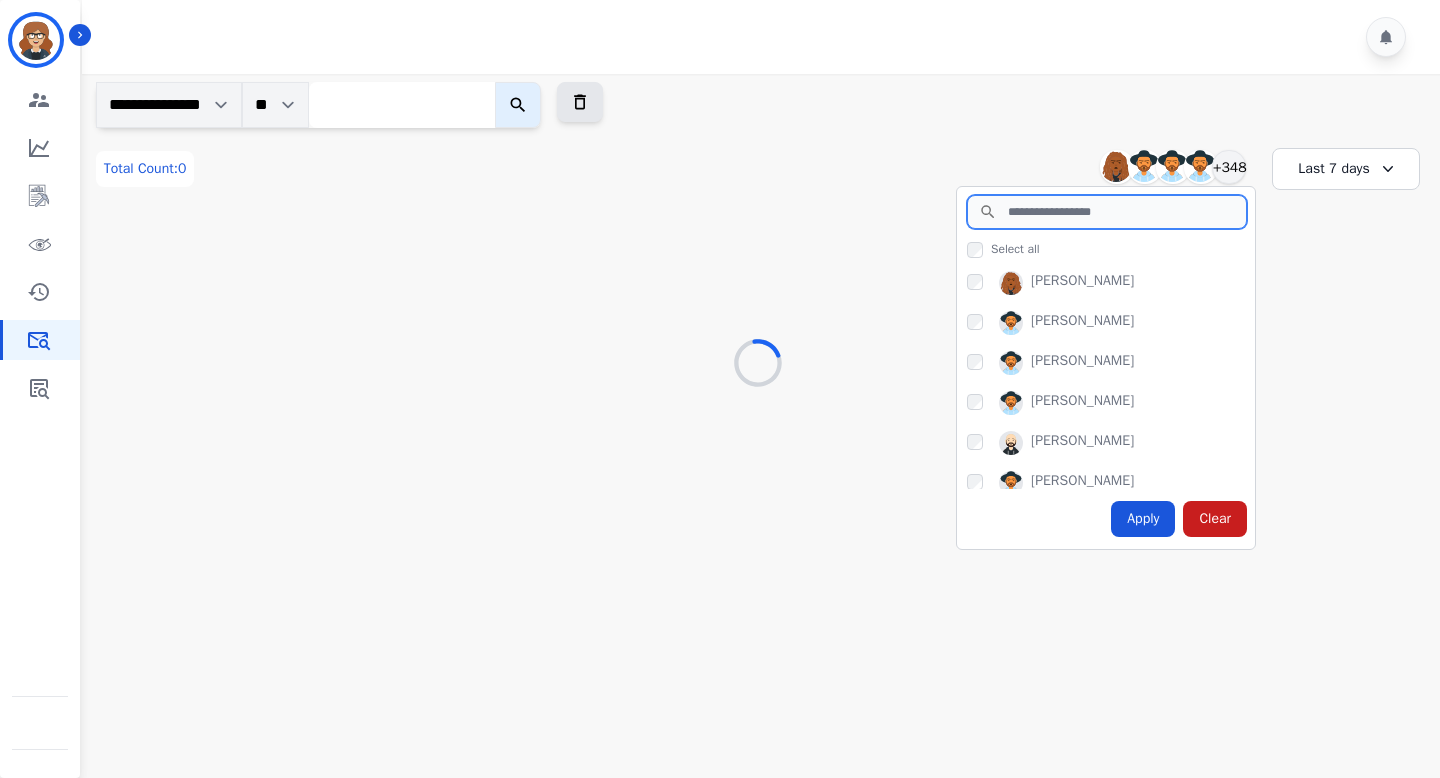 click at bounding box center [1107, 212] 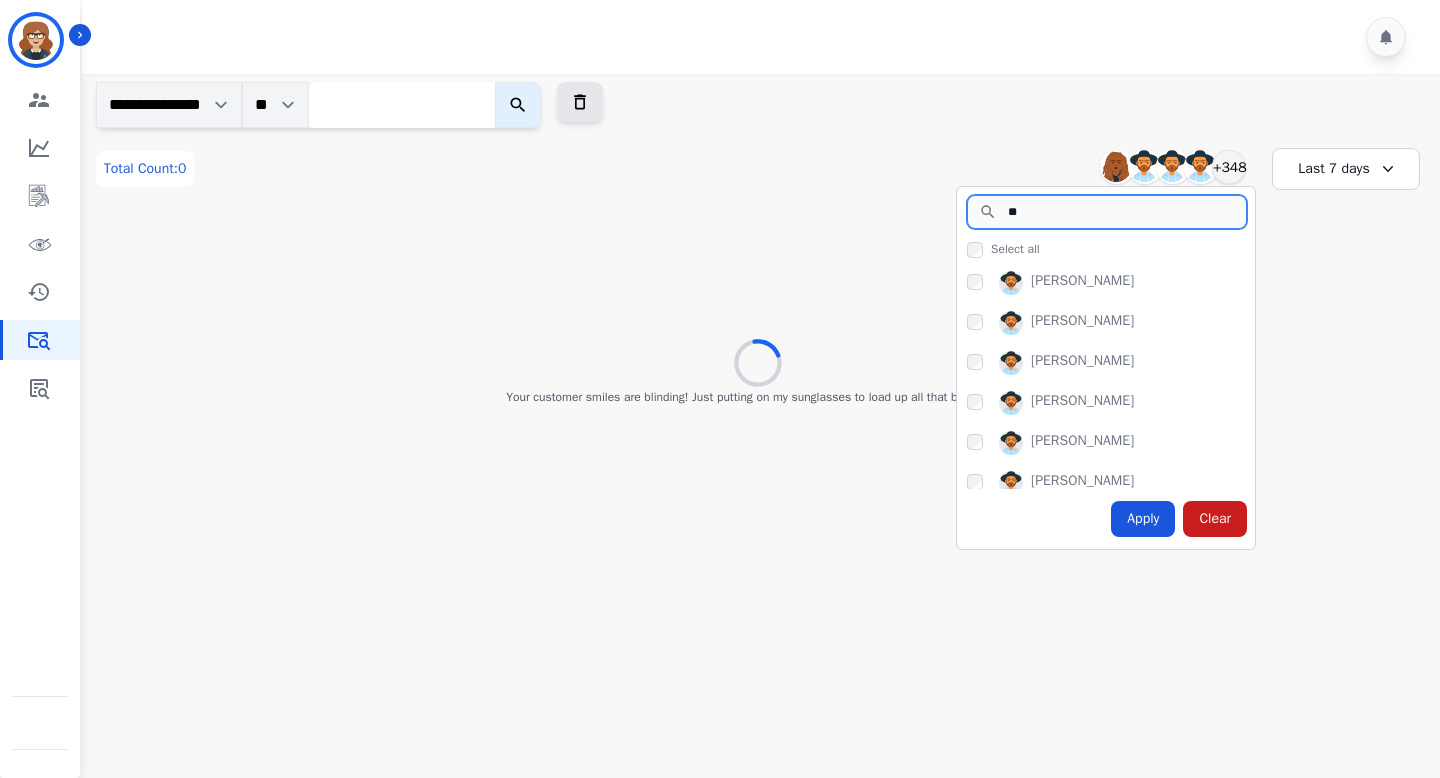 type on "*" 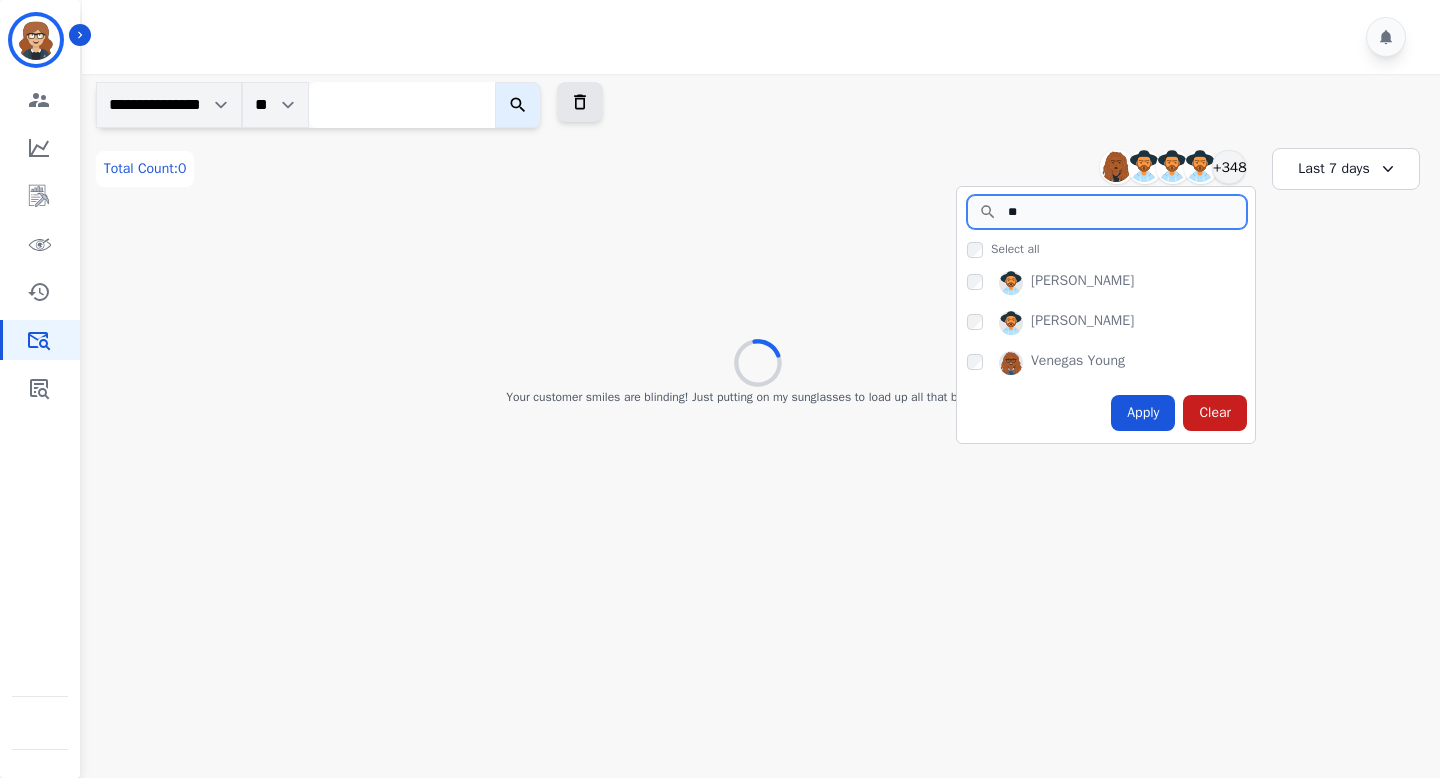 type on "*" 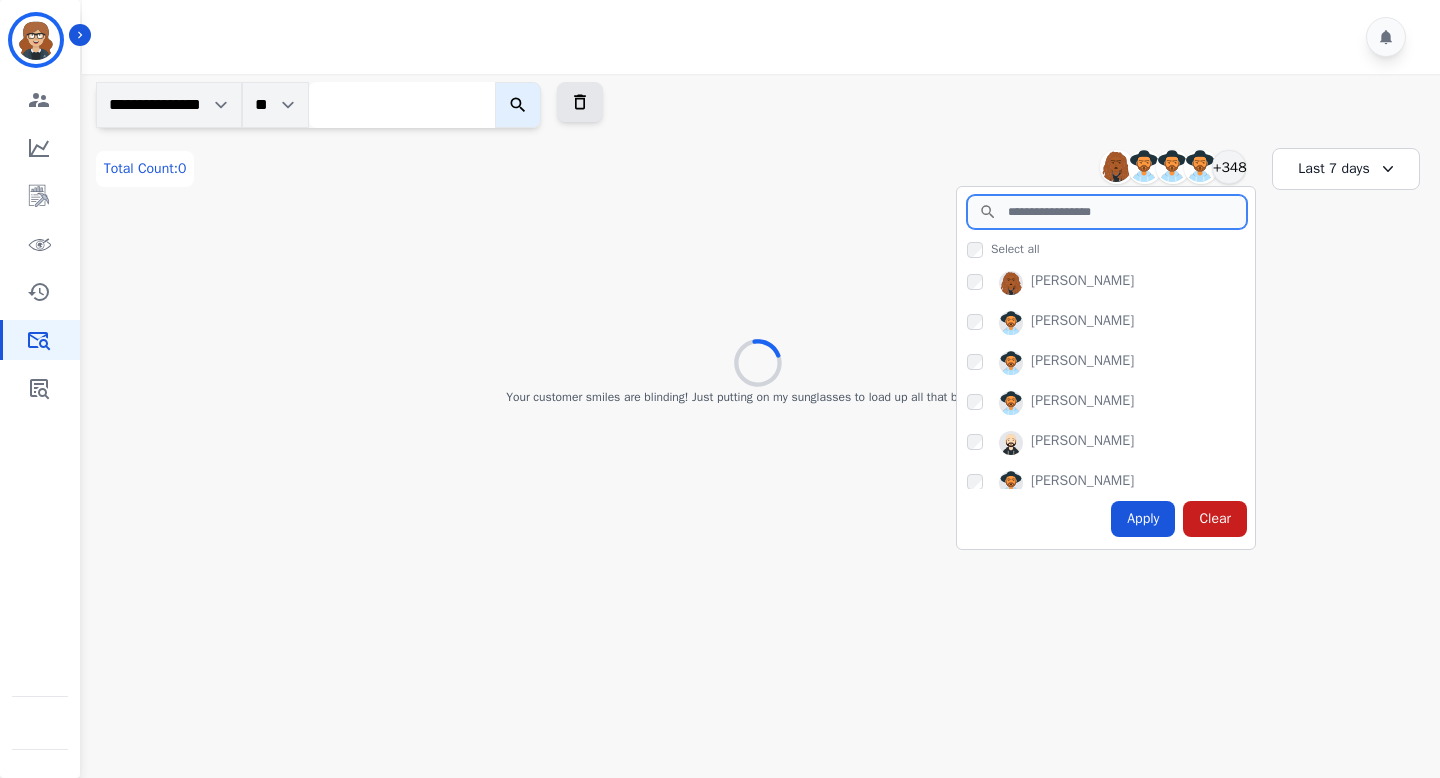 type on "*" 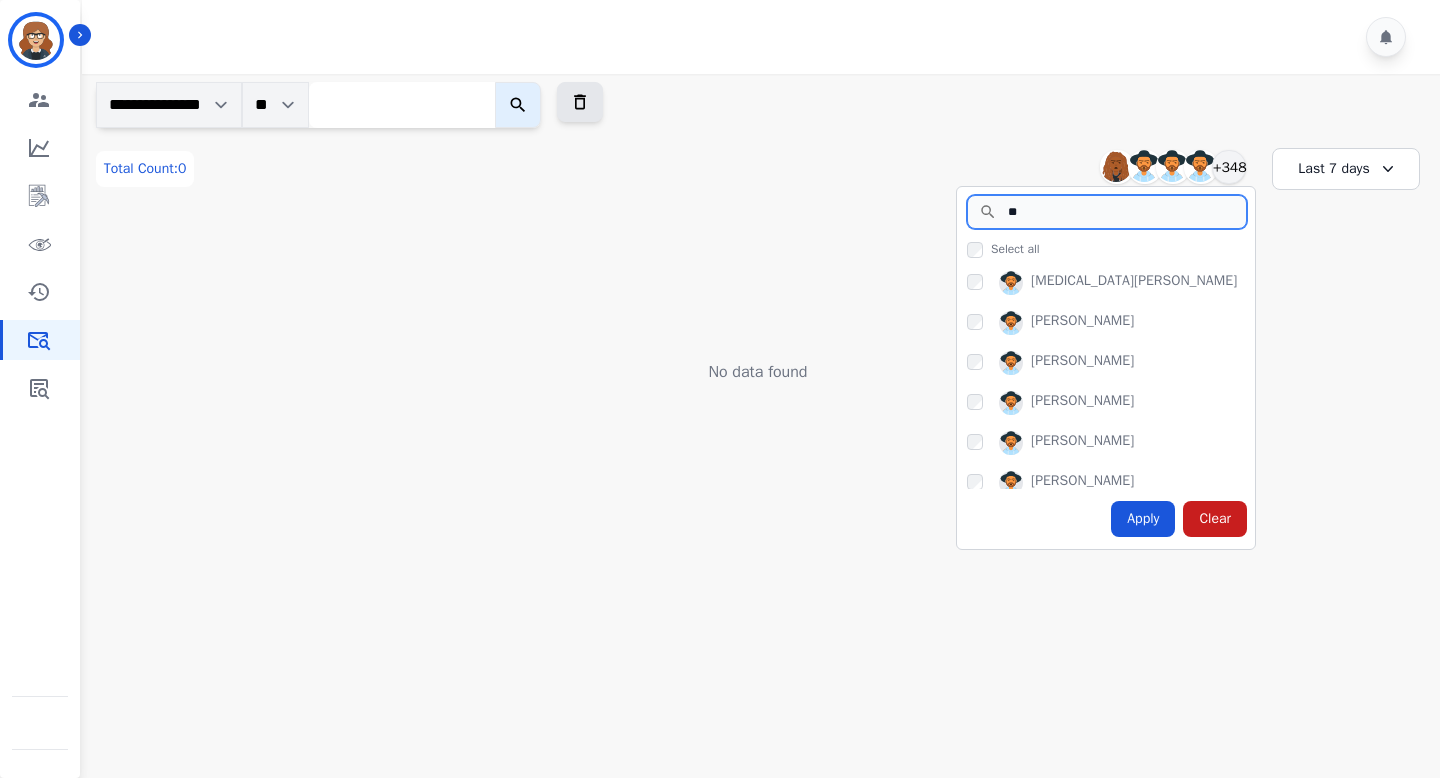 type on "*" 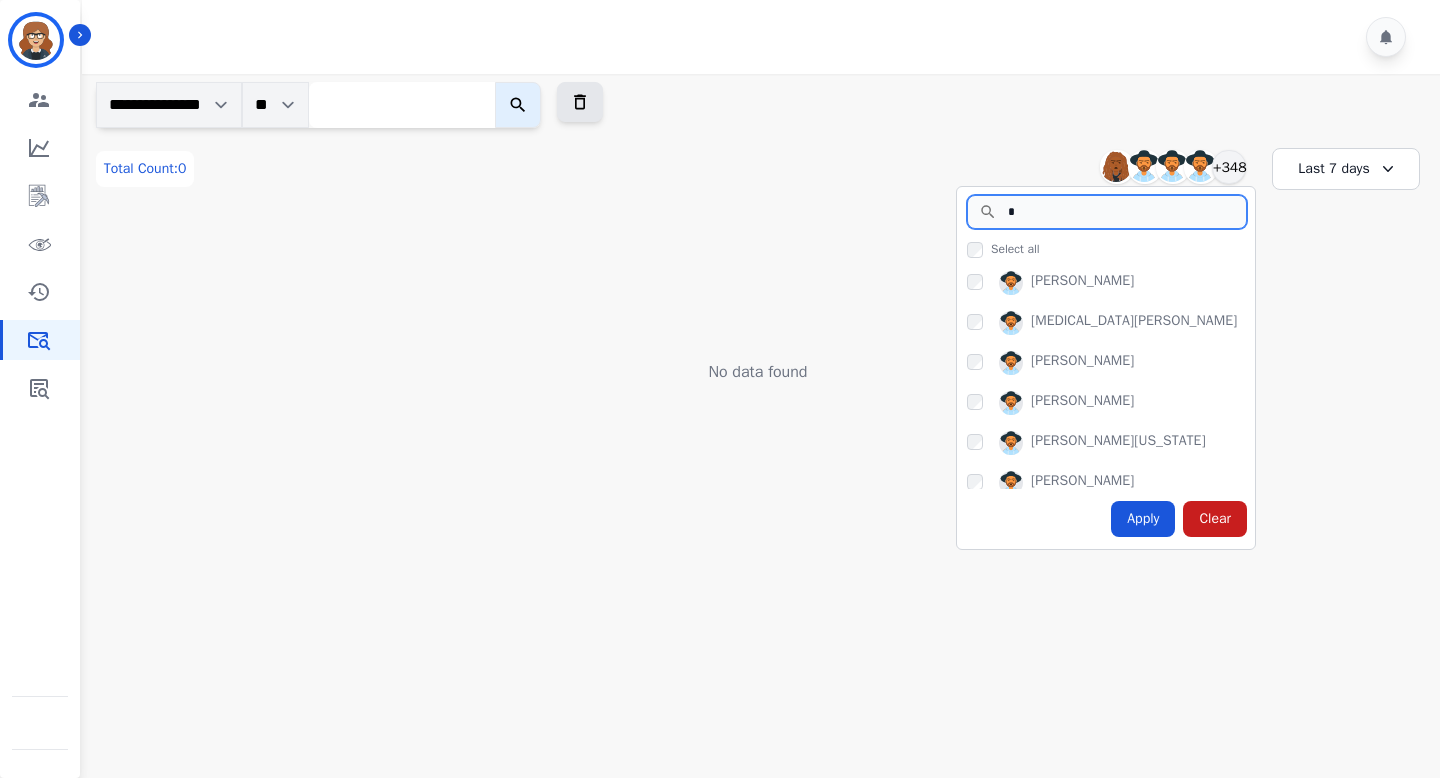 type 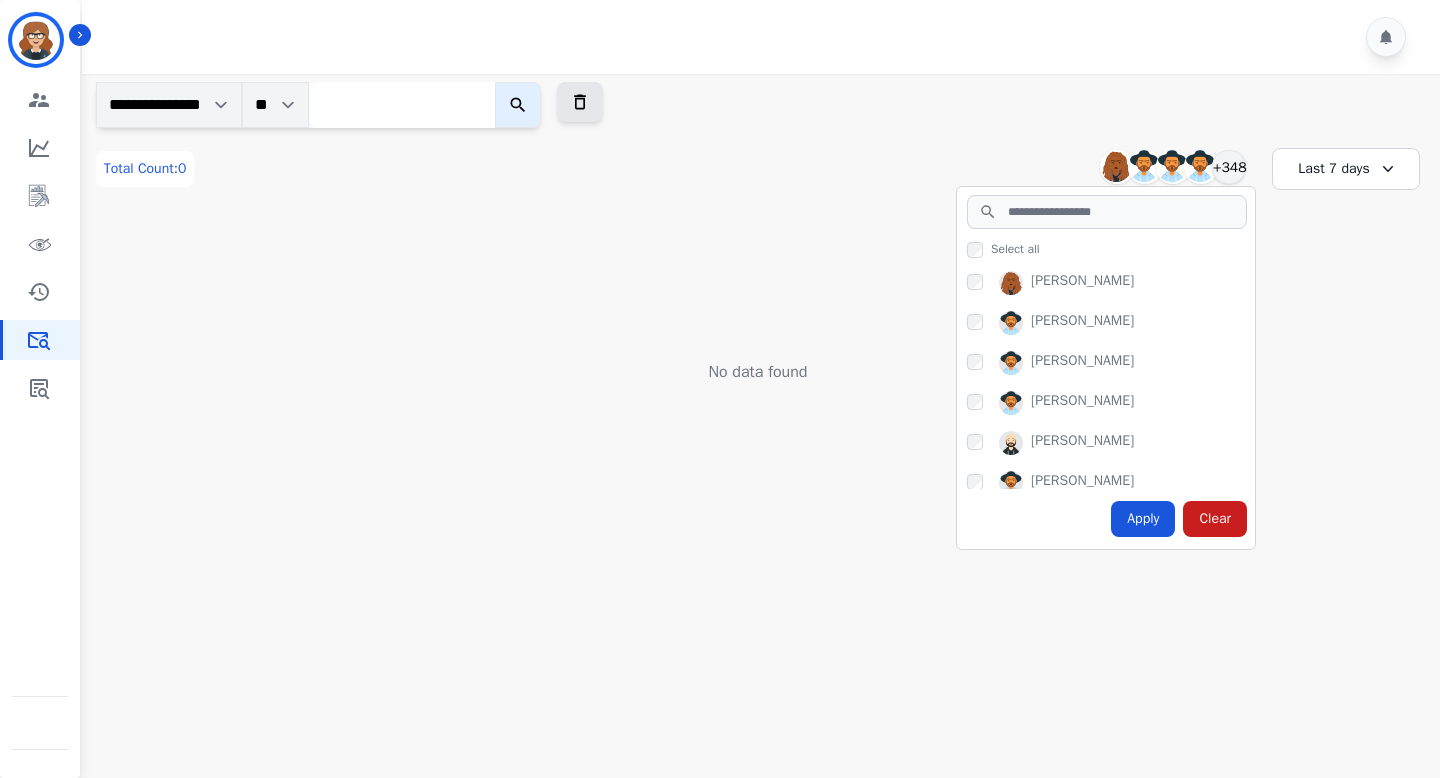 click on "No data found" at bounding box center (758, 297) 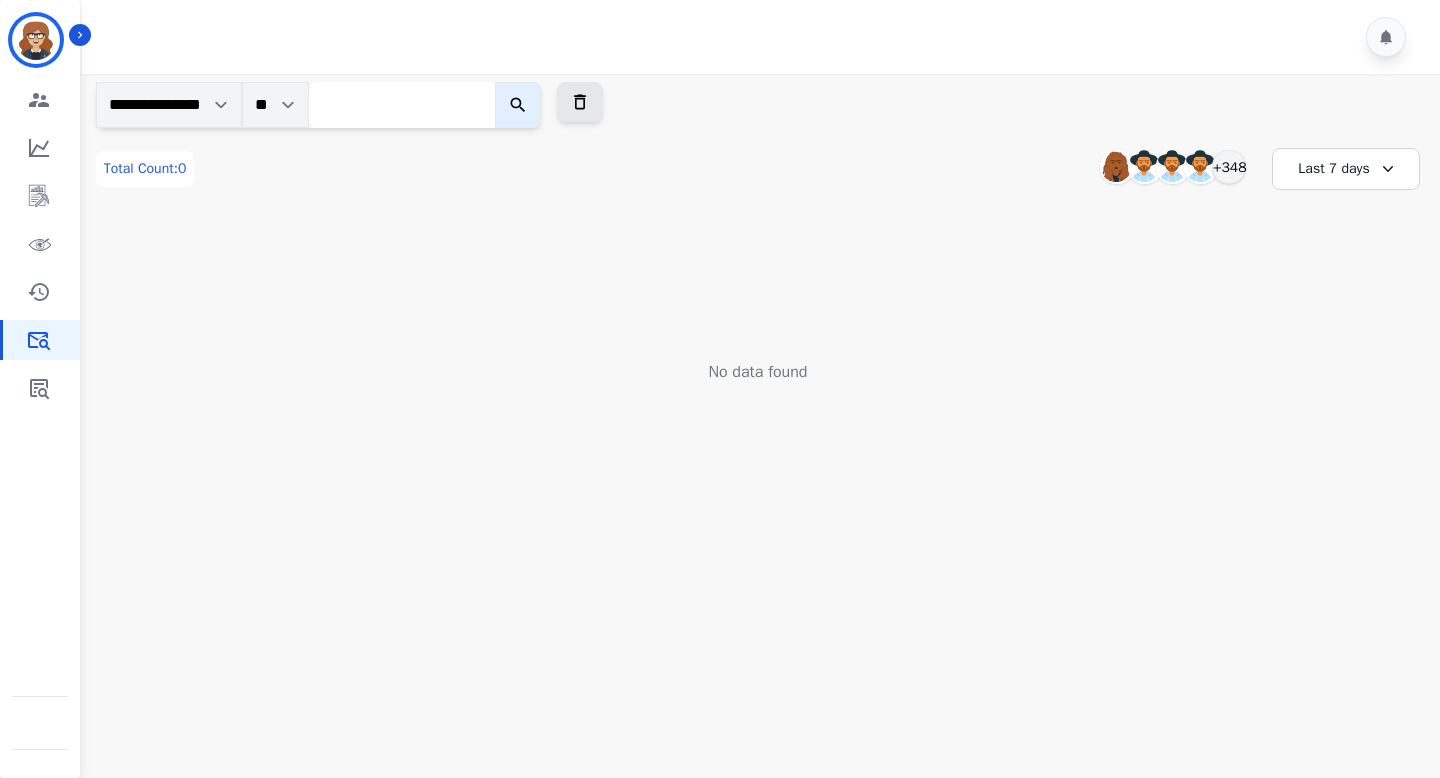scroll, scrollTop: 0, scrollLeft: 0, axis: both 